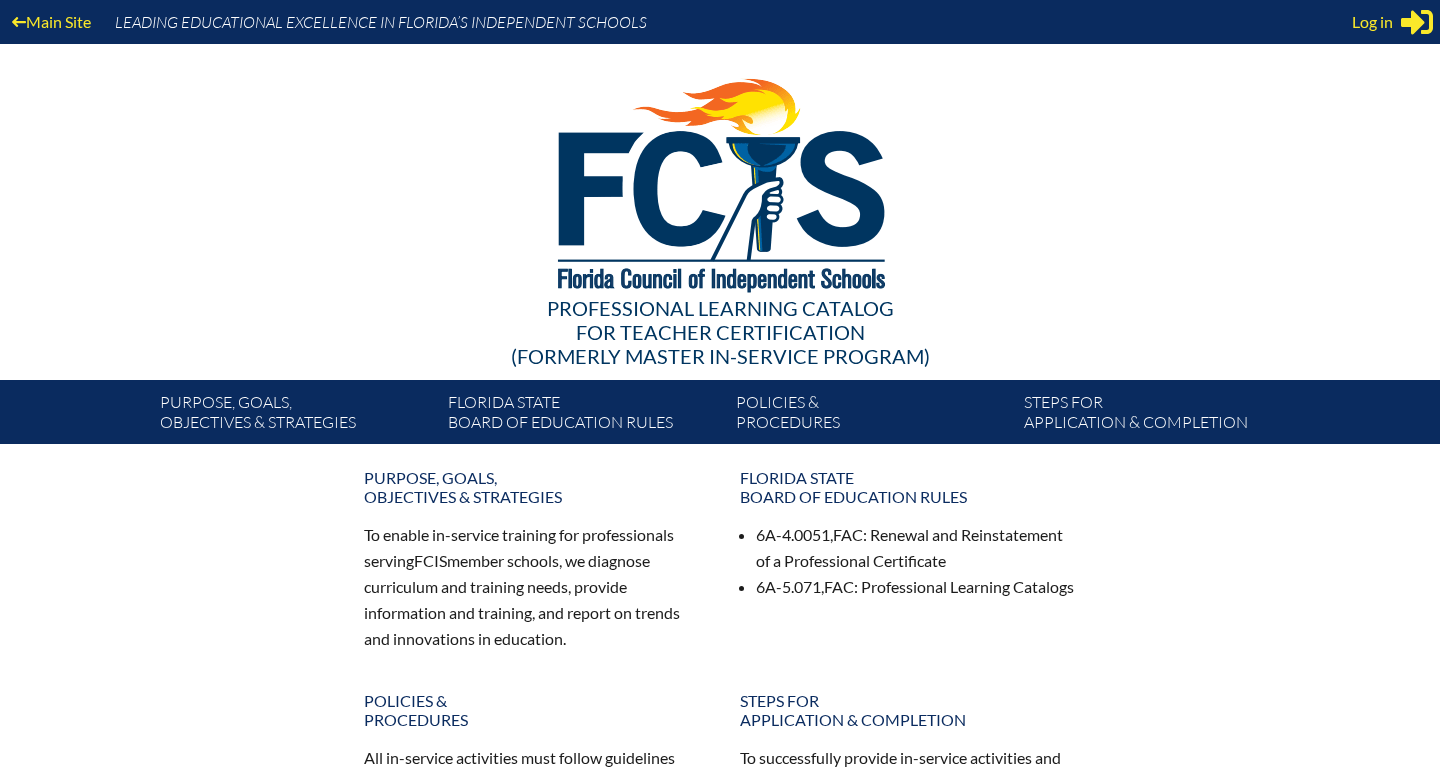scroll, scrollTop: 0, scrollLeft: 0, axis: both 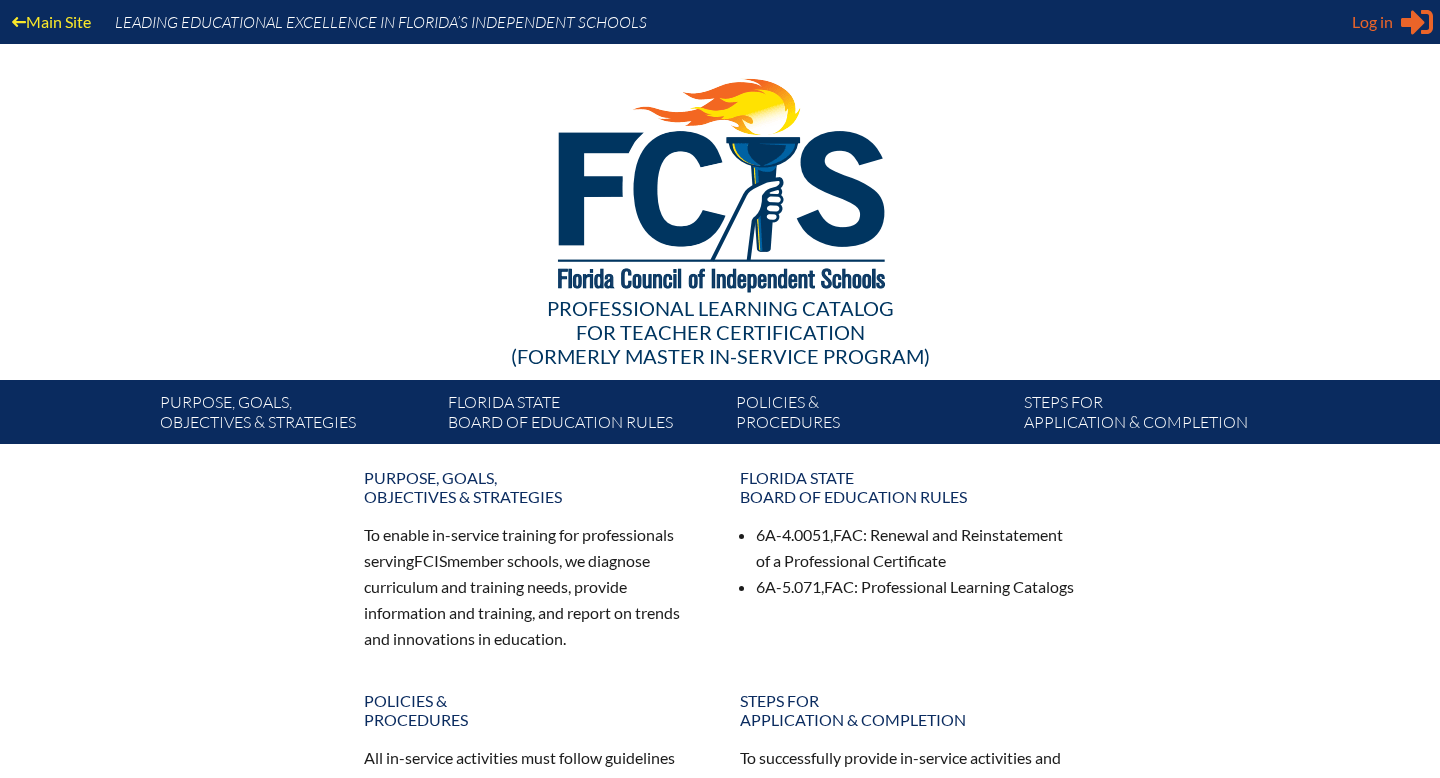 click on "Log in" at bounding box center (1372, 22) 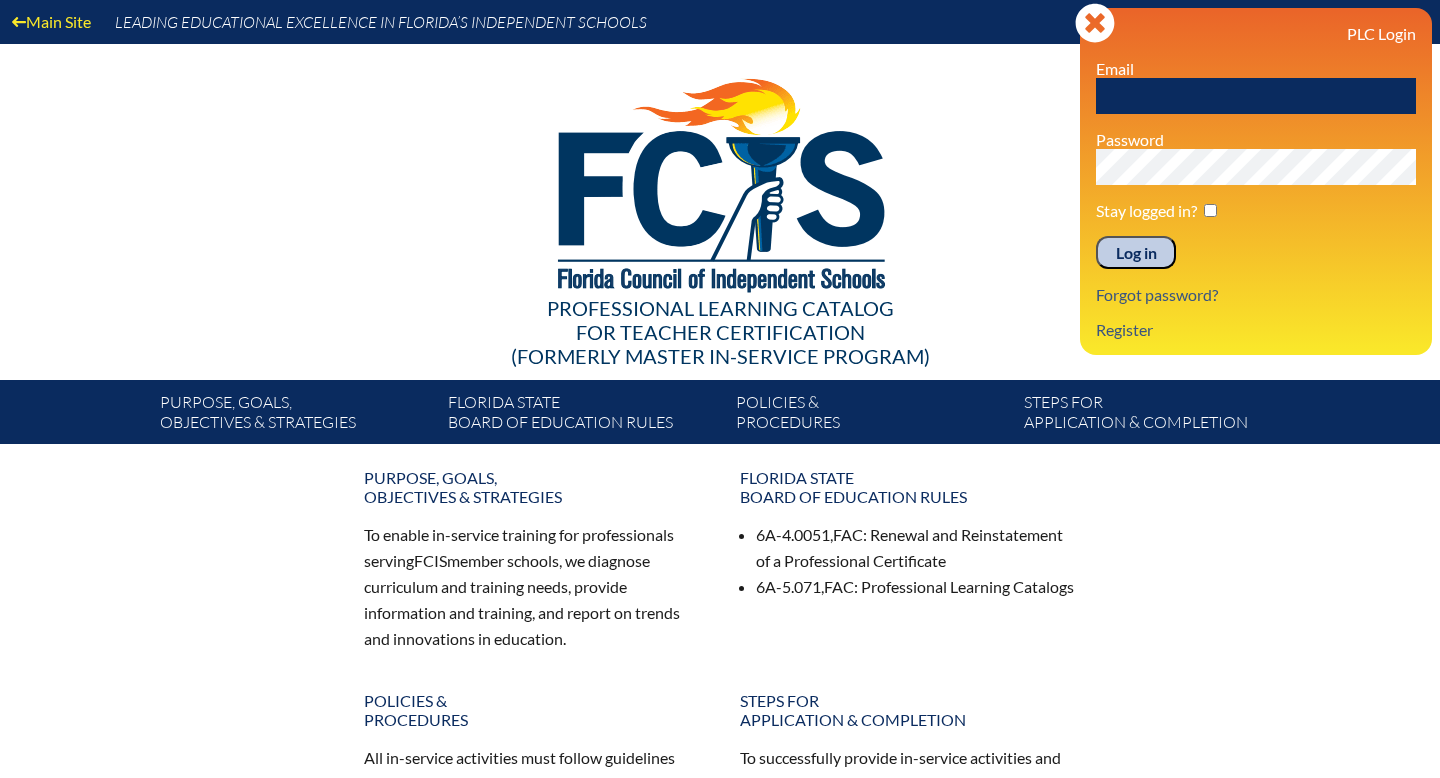 click at bounding box center [1256, 96] 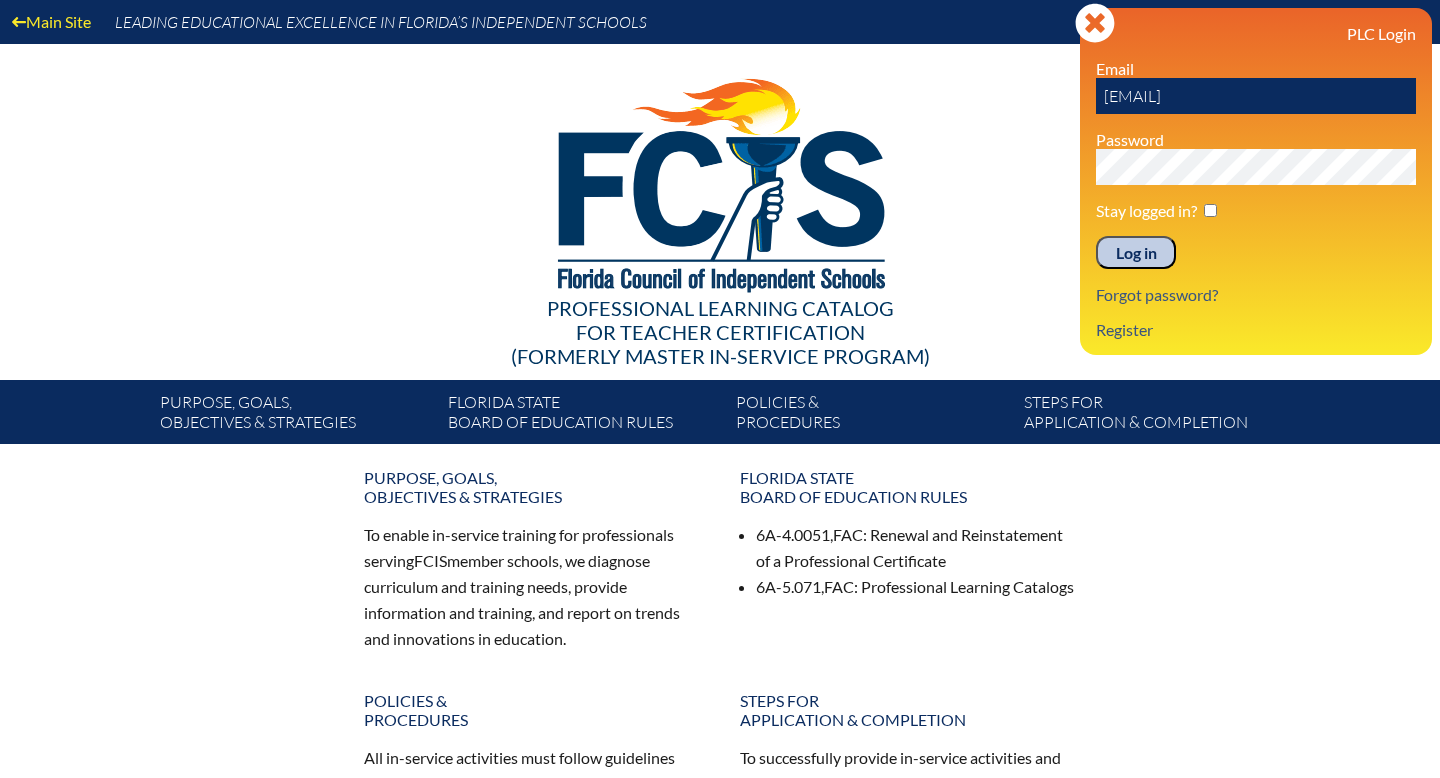 type on "cvelasquez@lhps.org" 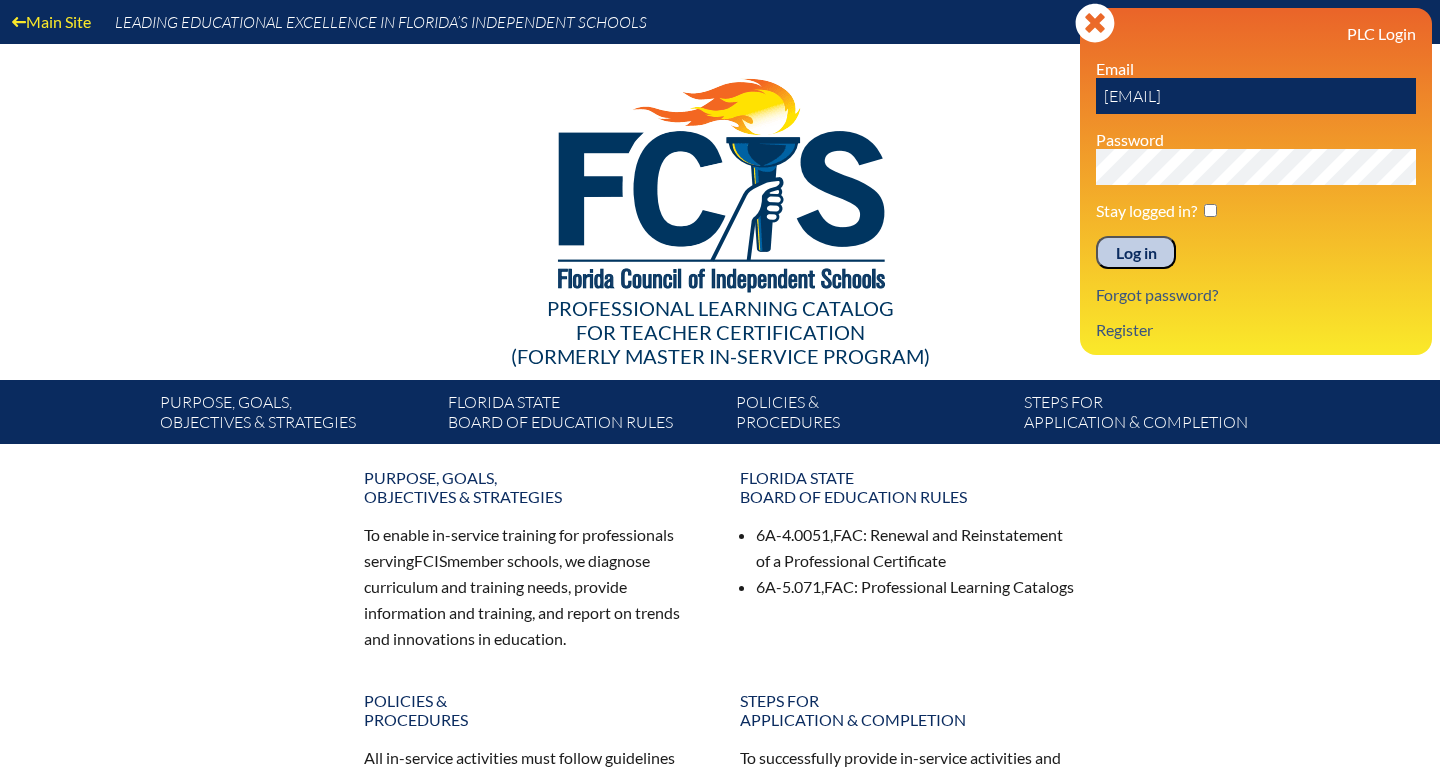click on "Log in" at bounding box center [1136, 253] 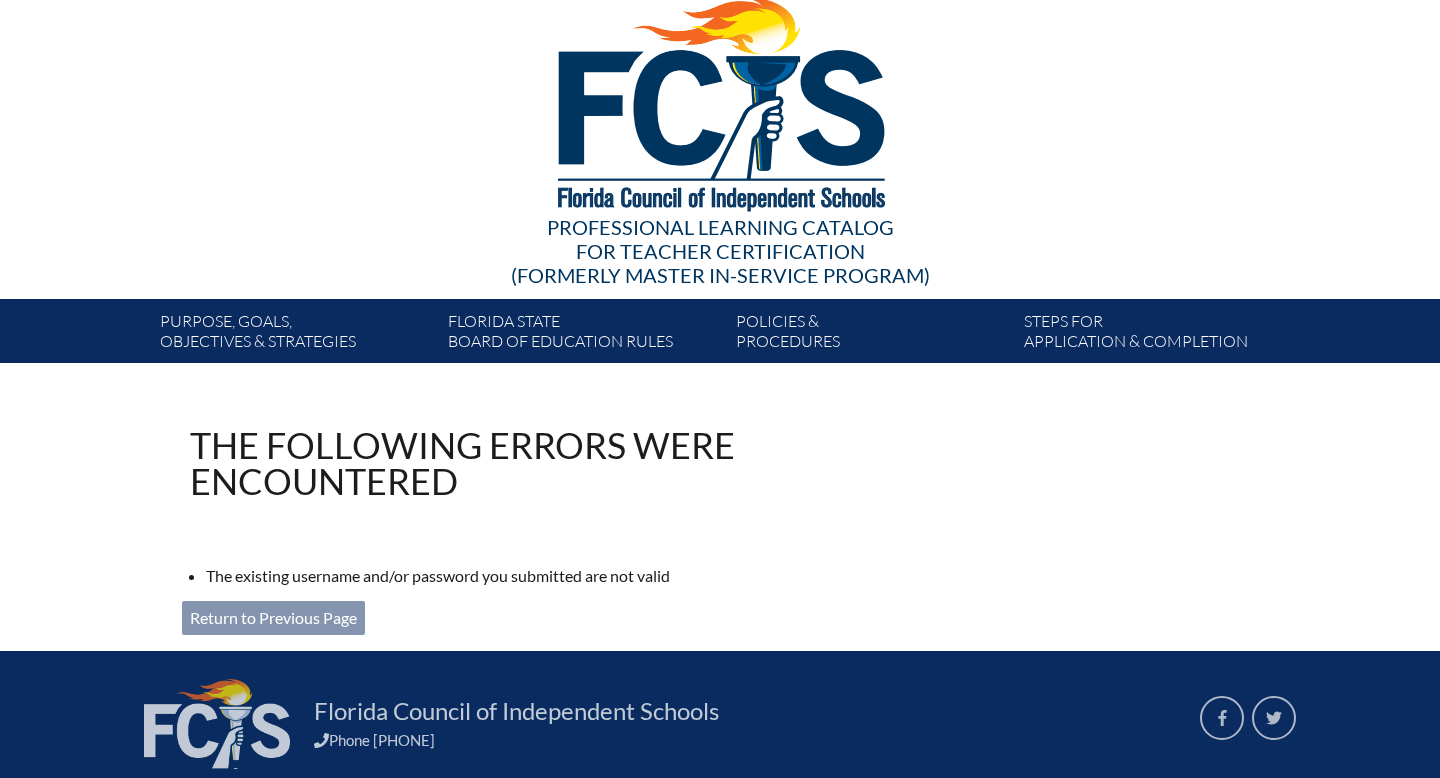 scroll, scrollTop: 0, scrollLeft: 0, axis: both 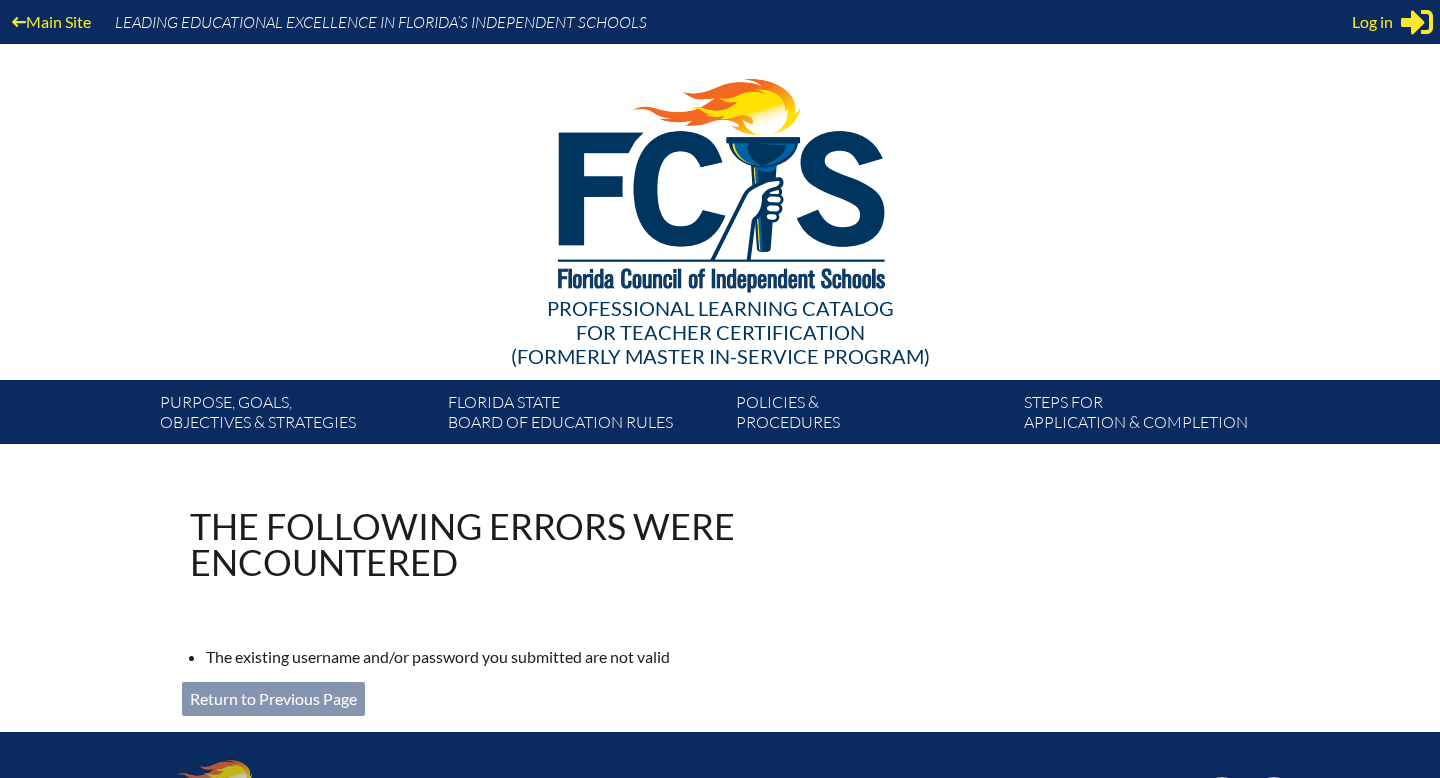click on "Main Site
Leading Educational Excellence in Florida’s Independent Schools
Professional Learning Catalog
for Teacher Certification
(formerly Master In-service Program)
Purpose, goals, objectives & strategies
Florida State" at bounding box center (720, 222) 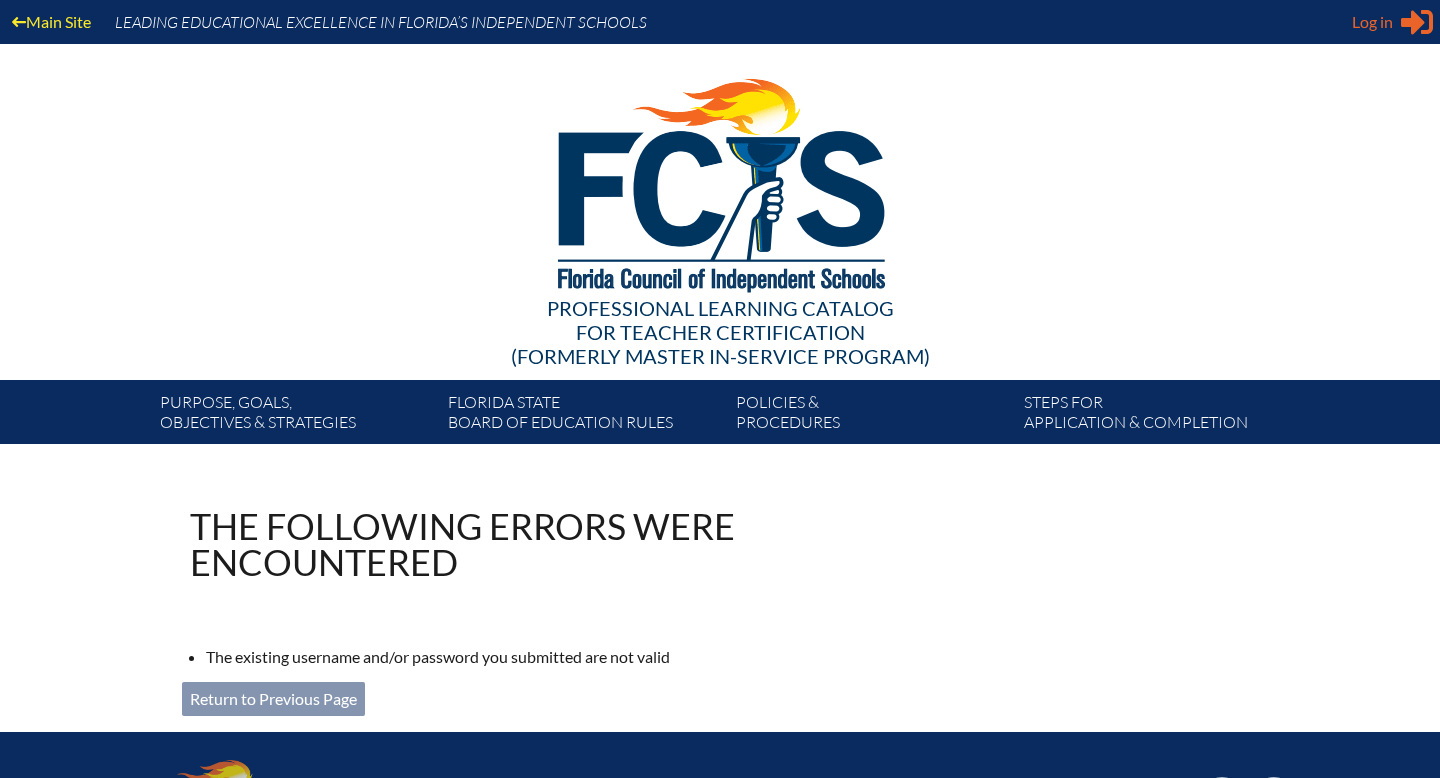 click on "Log in
Close
Sign in or register" at bounding box center (1392, 22) 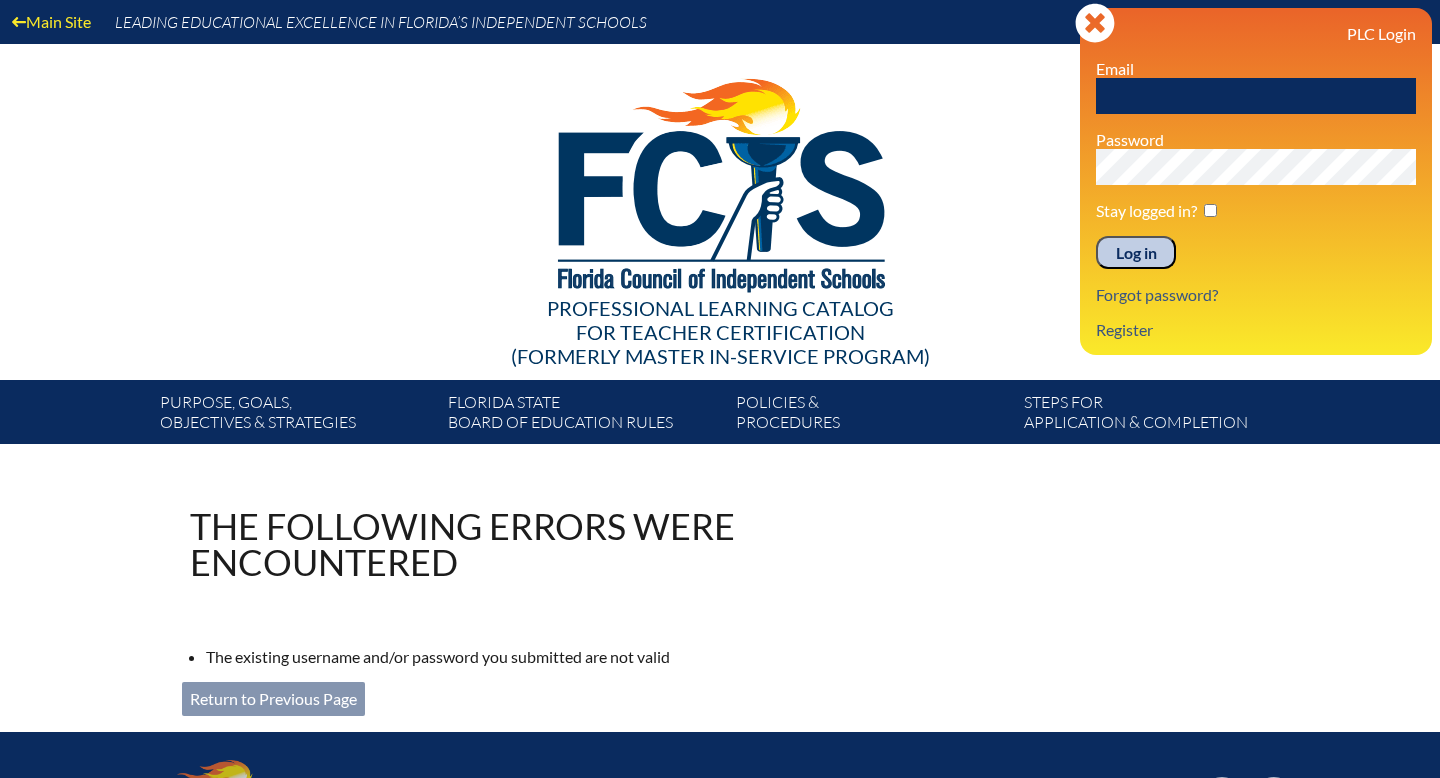 click at bounding box center (1256, 96) 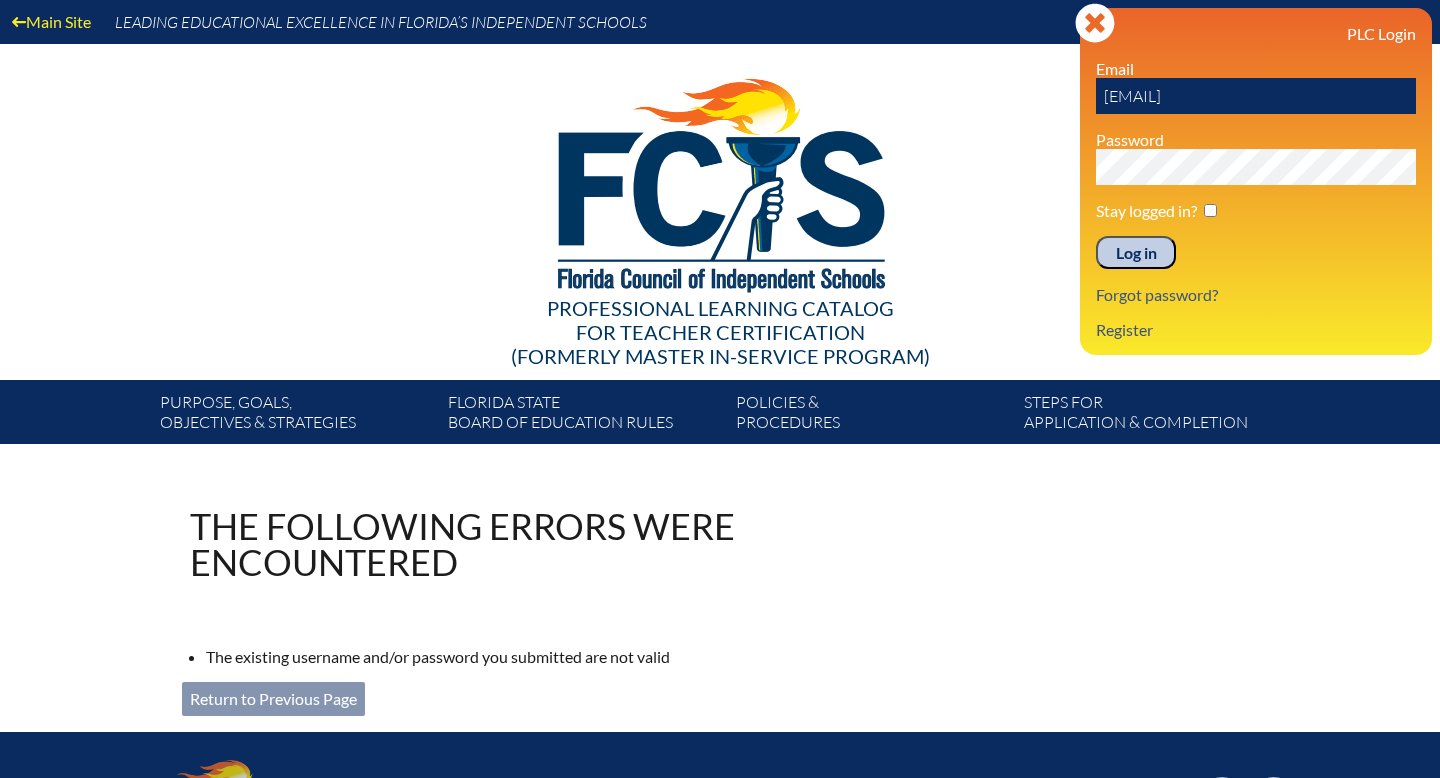 type on "cvelasquez@lhps.org" 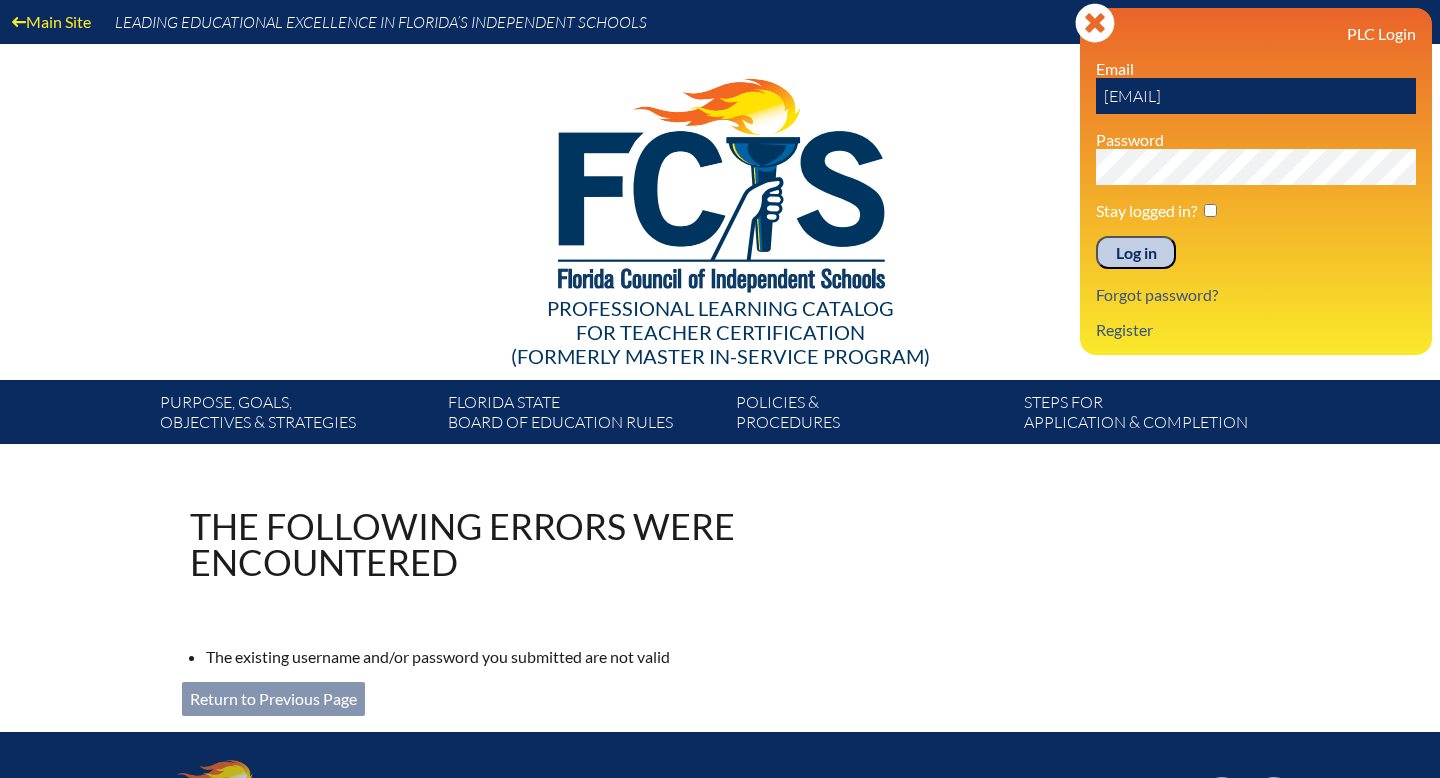 click on "Log in" at bounding box center [1136, 253] 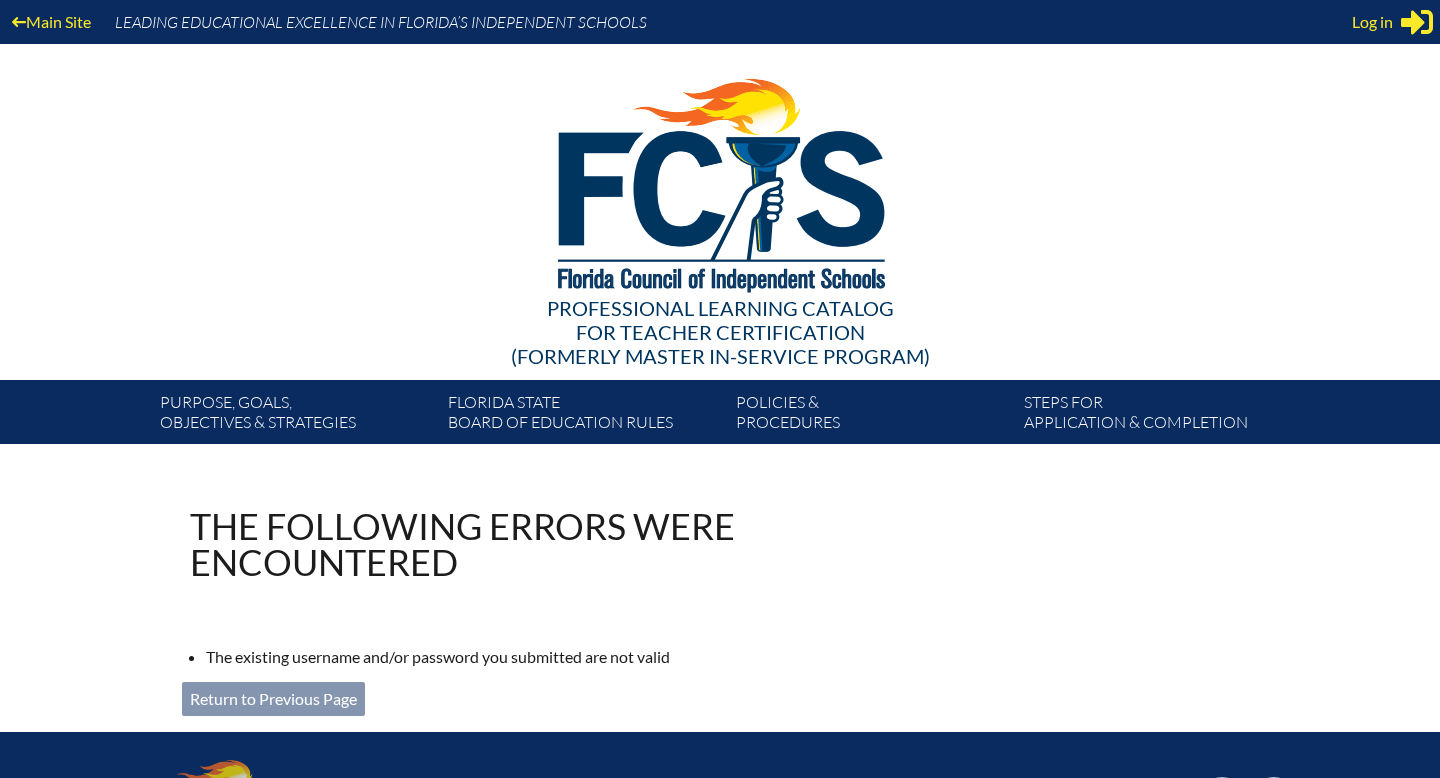 scroll, scrollTop: 0, scrollLeft: 0, axis: both 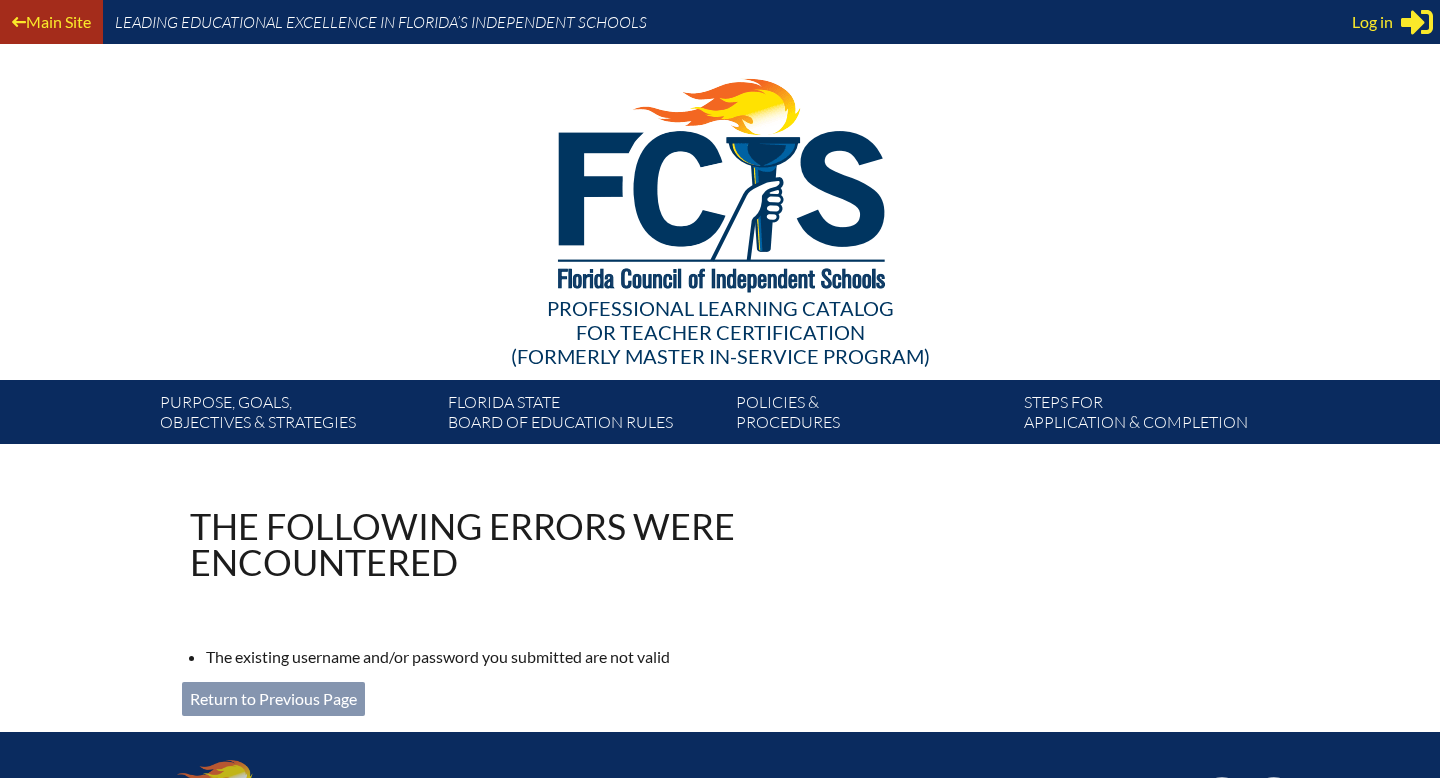 click on "Main Site" at bounding box center [51, 21] 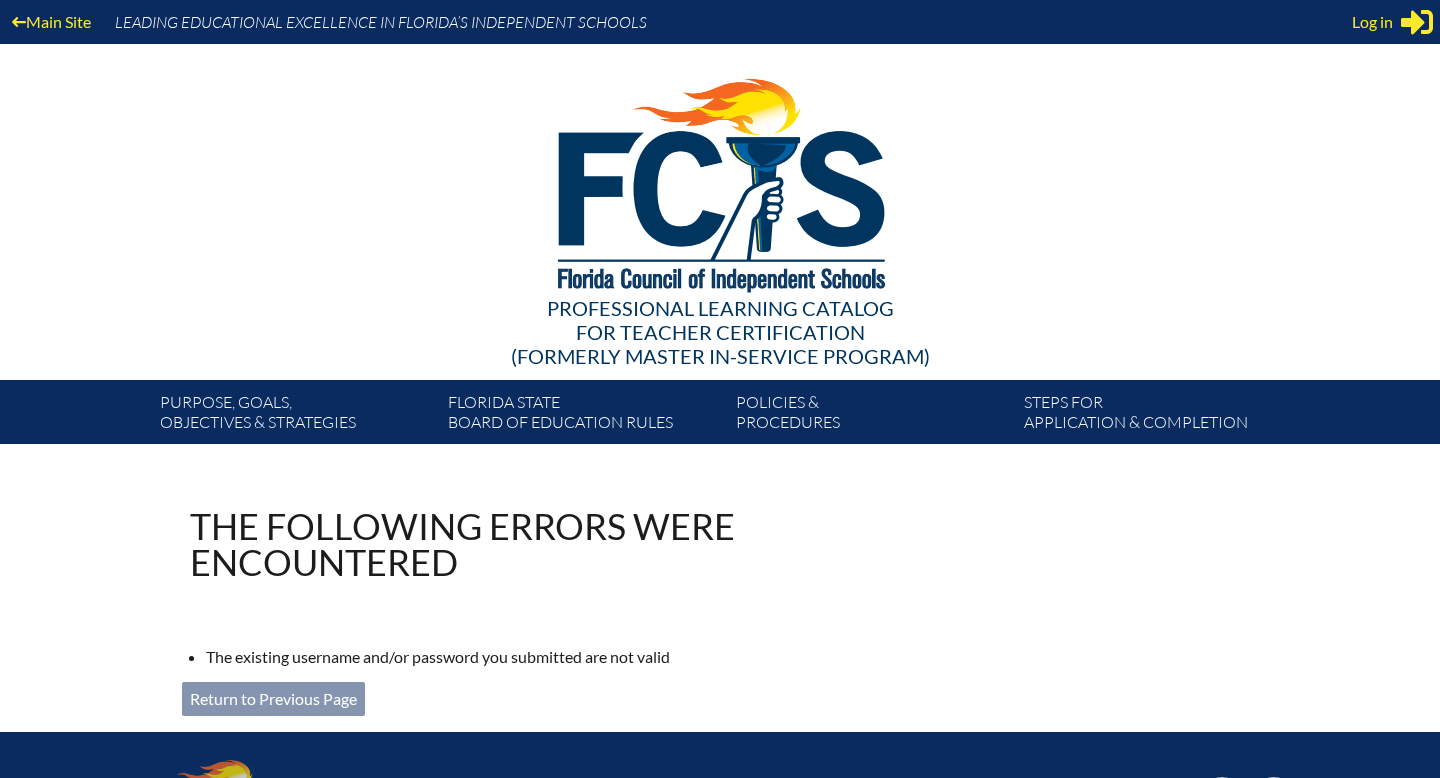 scroll, scrollTop: 0, scrollLeft: 0, axis: both 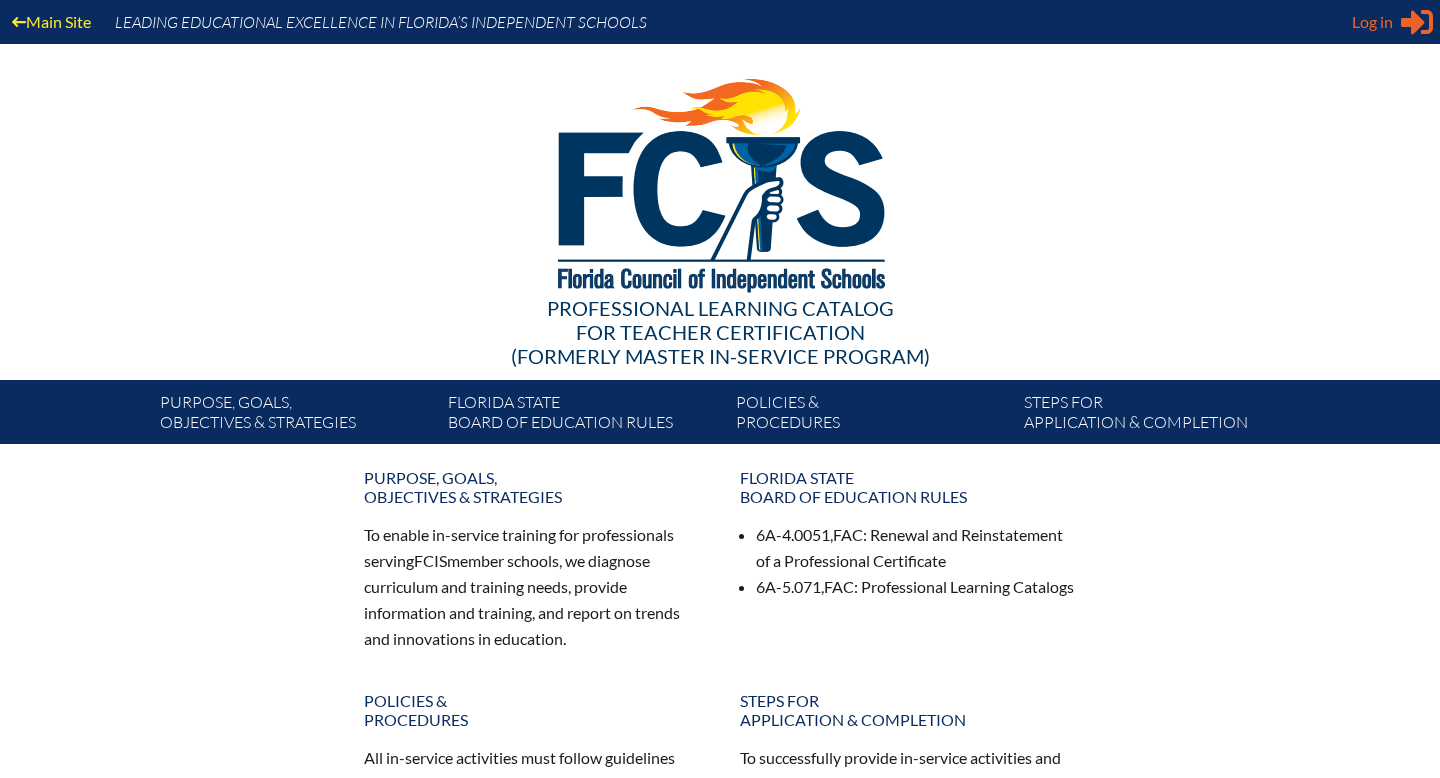 click on "Log in" at bounding box center [1372, 22] 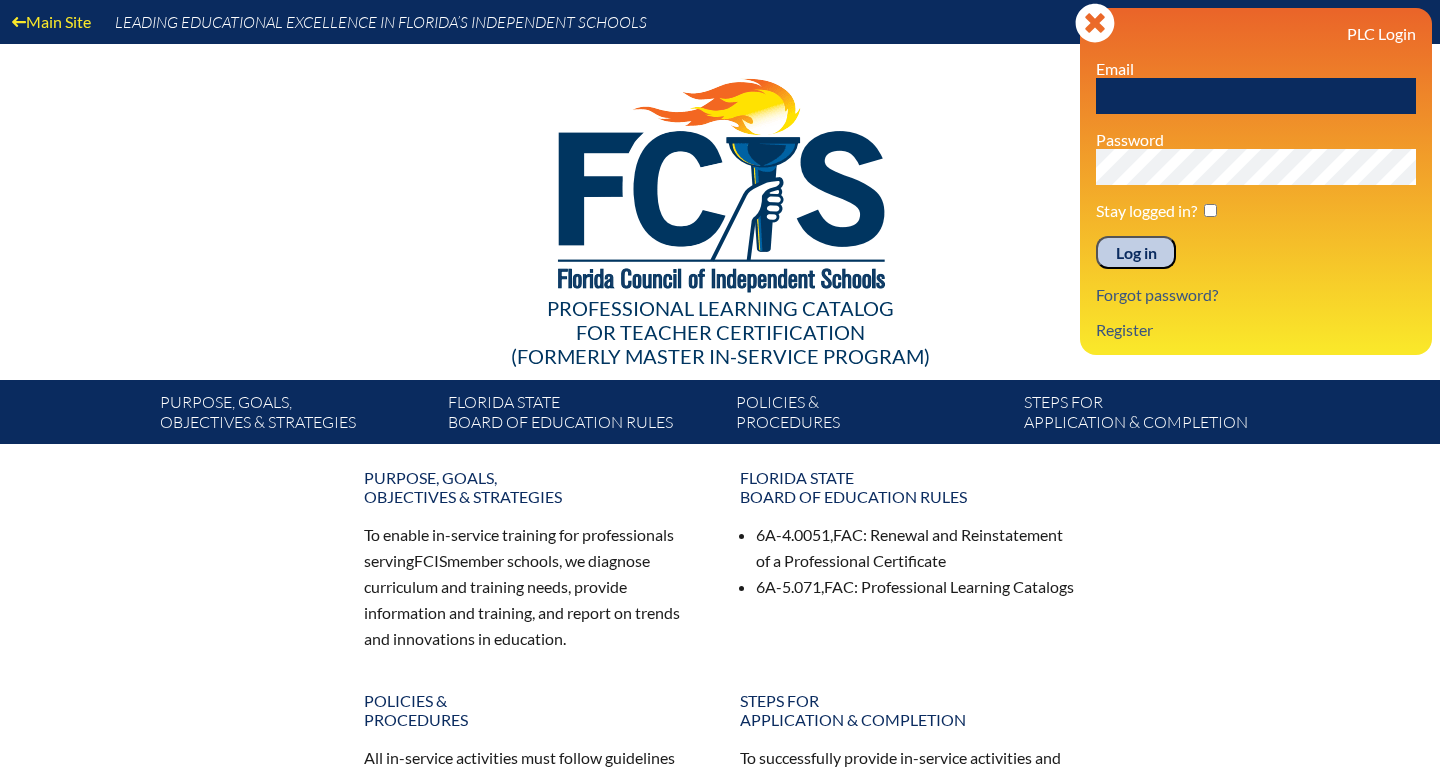 click at bounding box center (1256, 96) 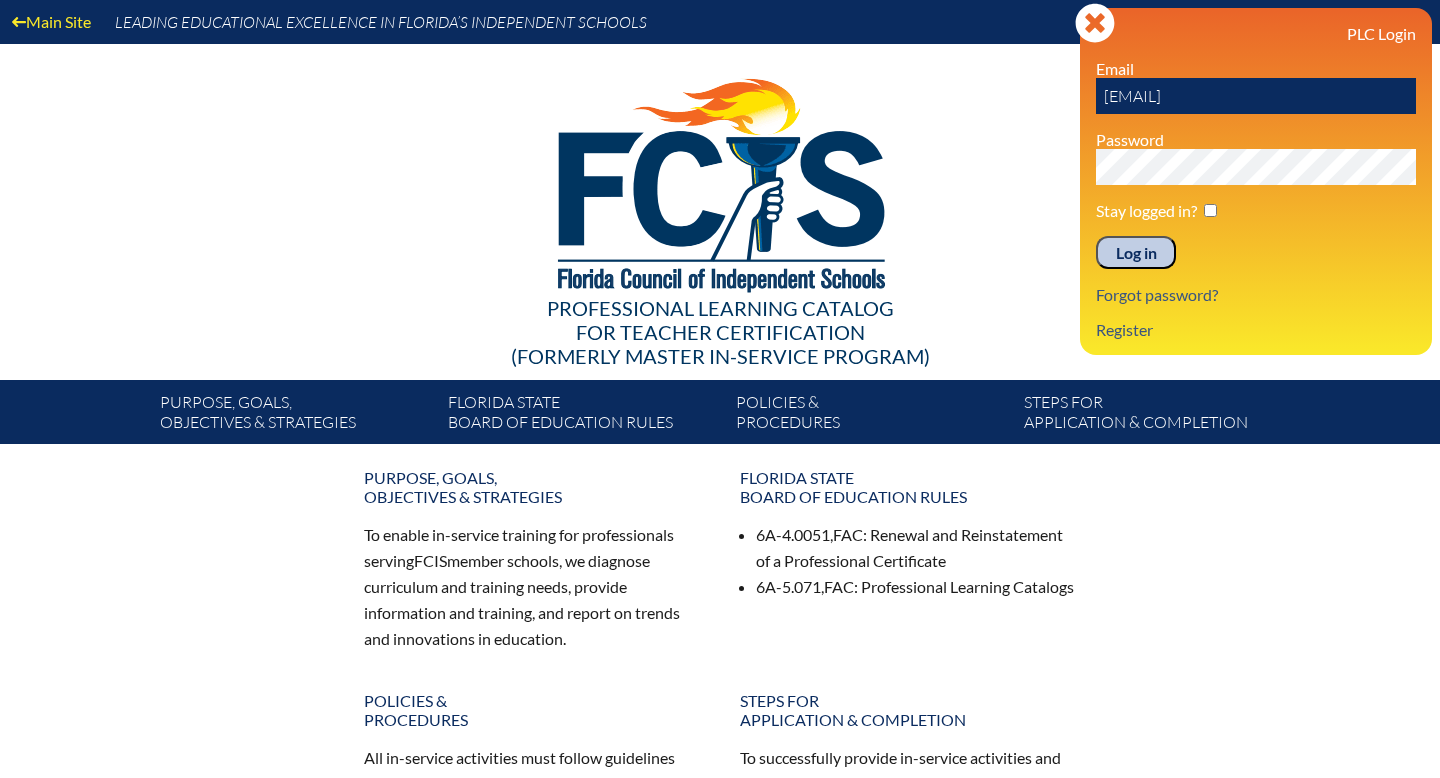 type on "[EMAIL]" 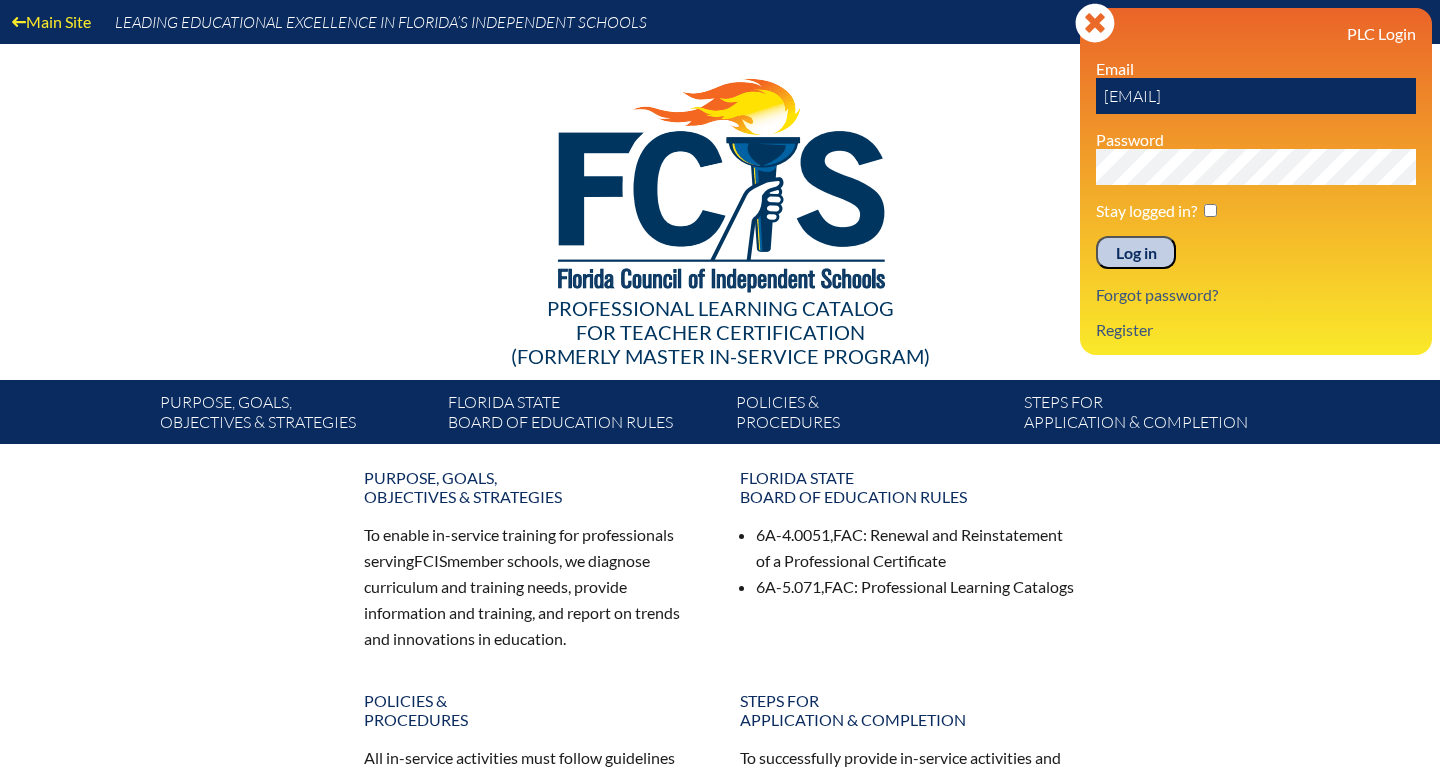 click on "Log in" at bounding box center (1136, 253) 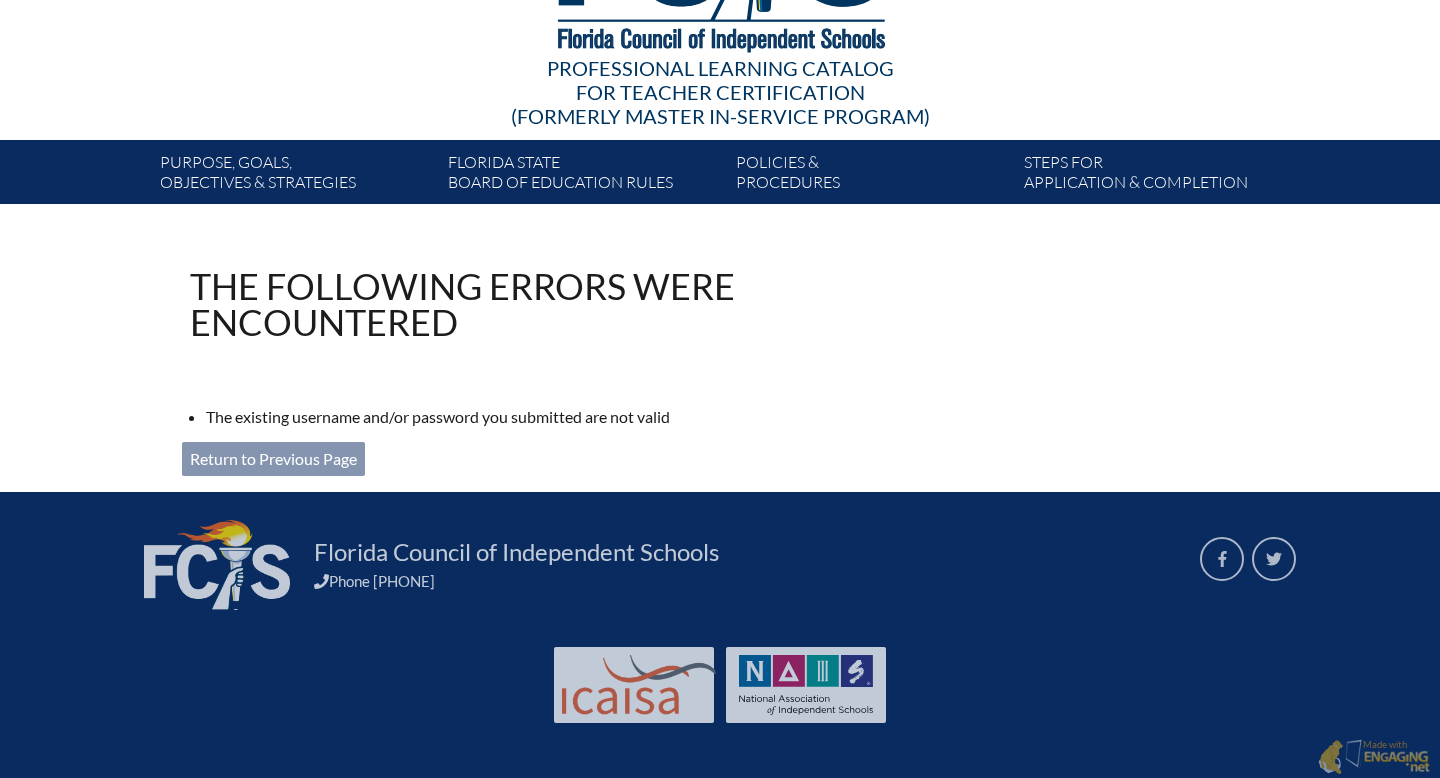 scroll, scrollTop: 243, scrollLeft: 0, axis: vertical 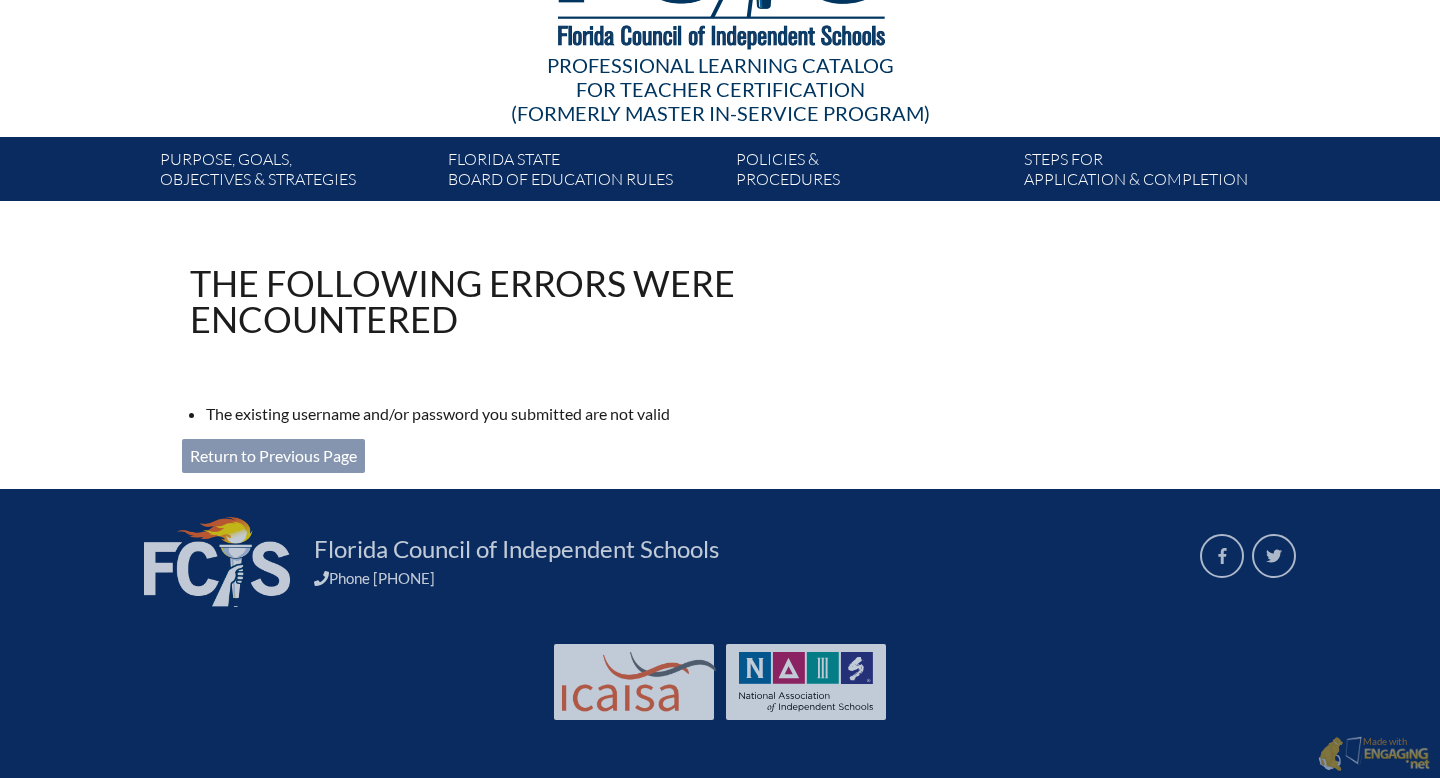 click on "Return to Previous Page" at bounding box center (273, 456) 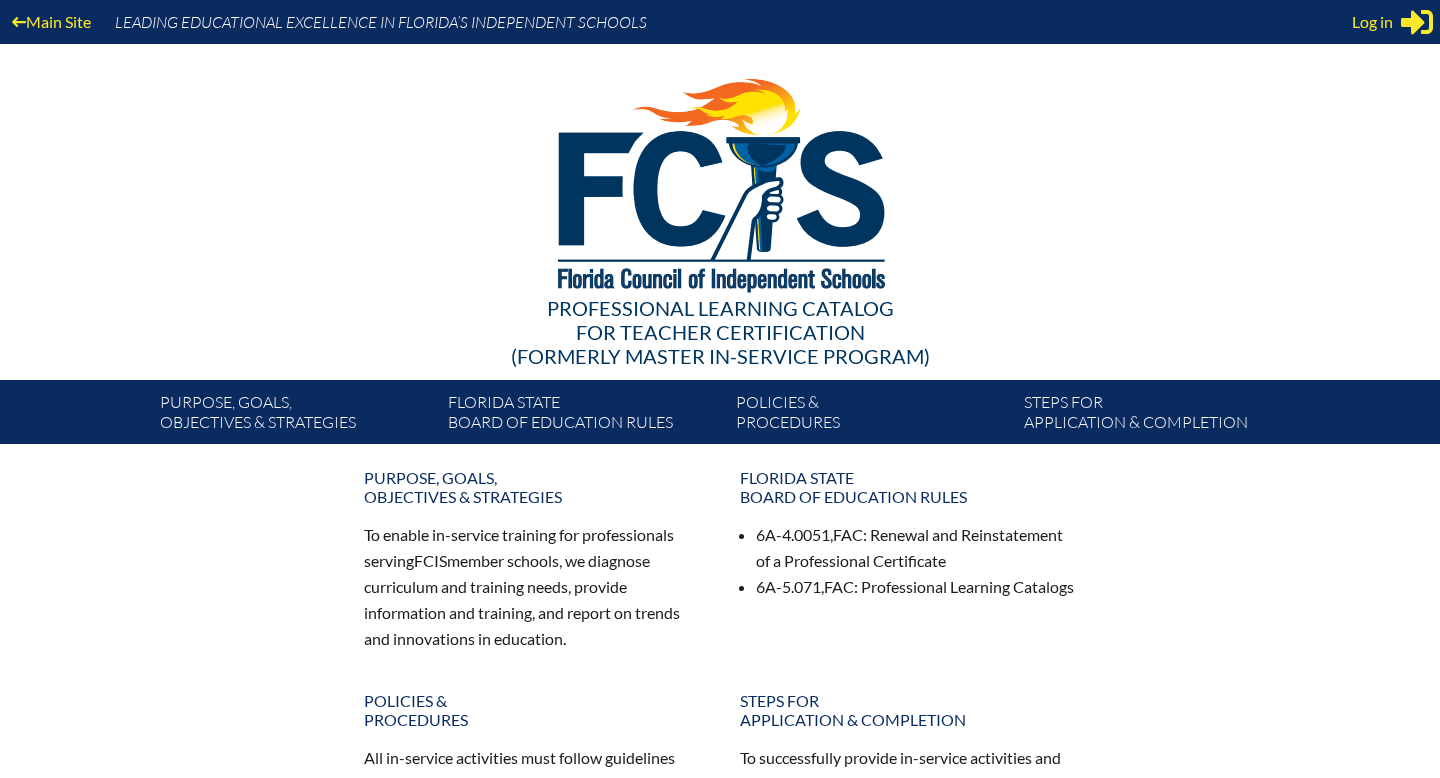 scroll, scrollTop: 0, scrollLeft: 0, axis: both 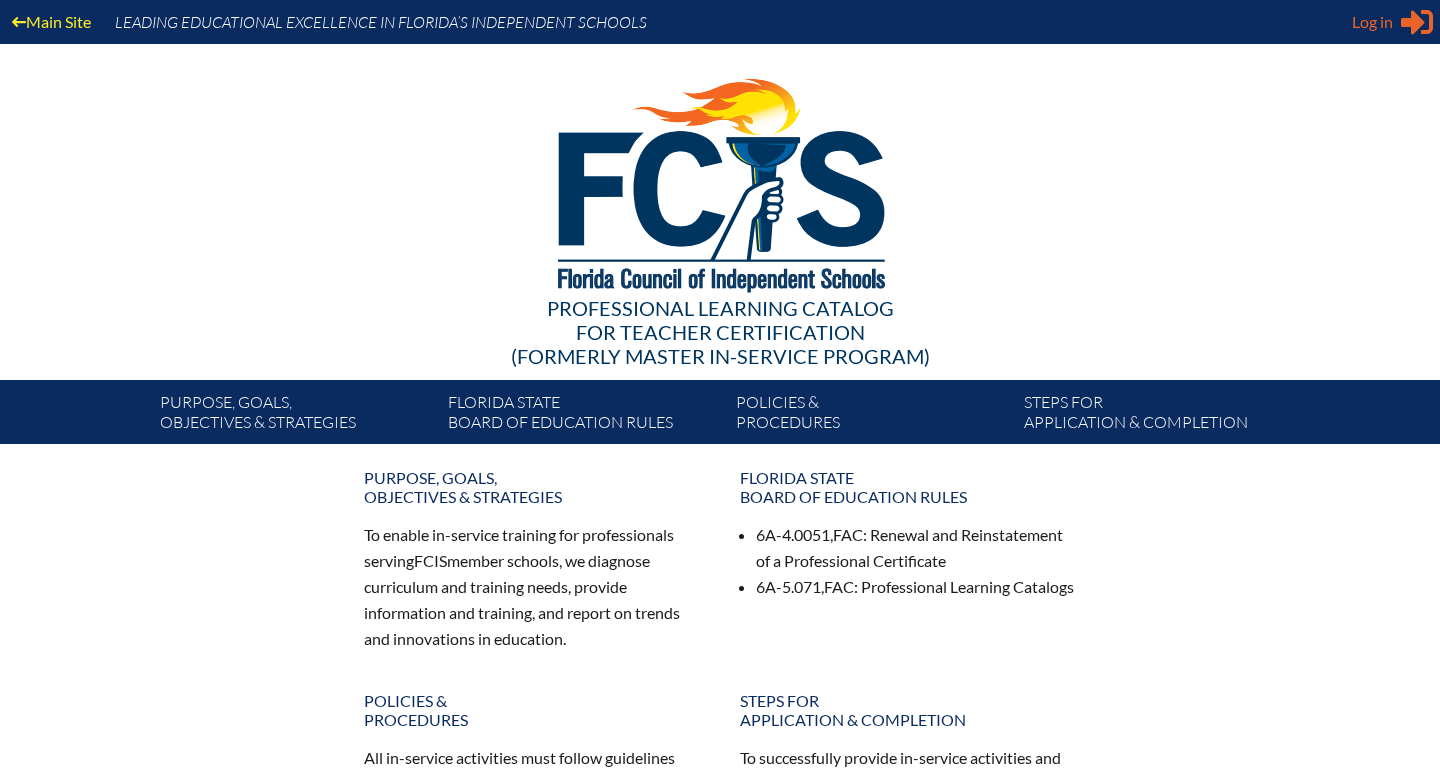 click on "Log in" at bounding box center (1372, 22) 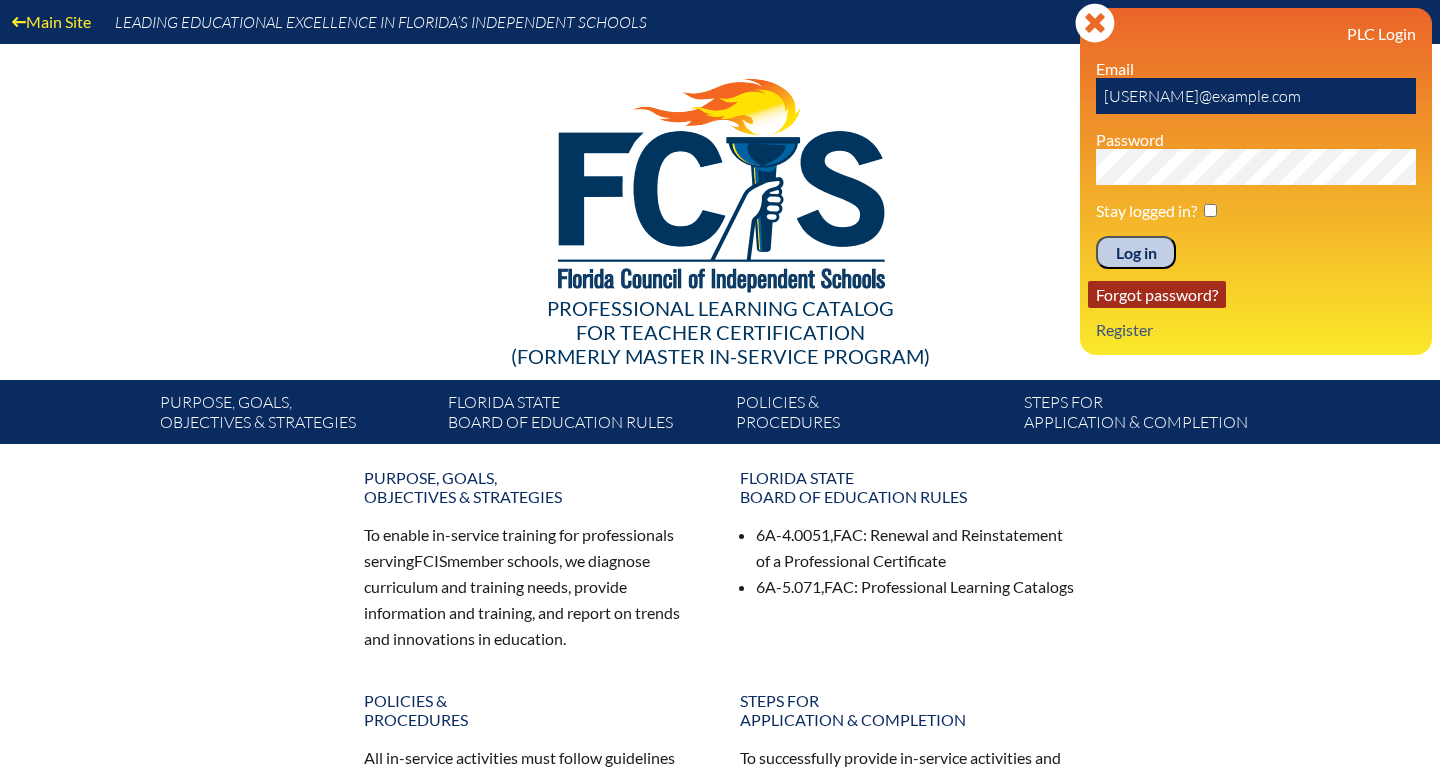 click on "Forgot password?" at bounding box center [1157, 294] 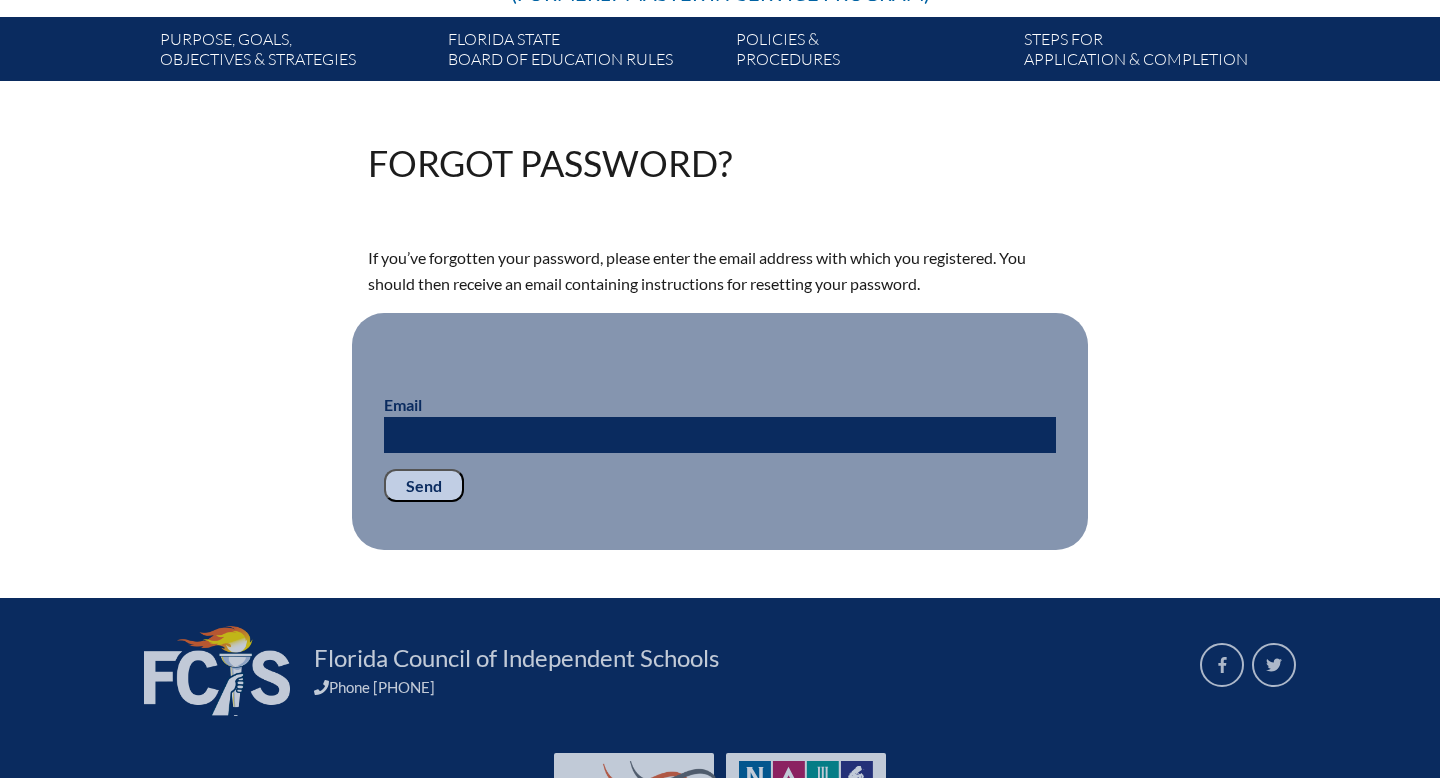 scroll, scrollTop: 473, scrollLeft: 0, axis: vertical 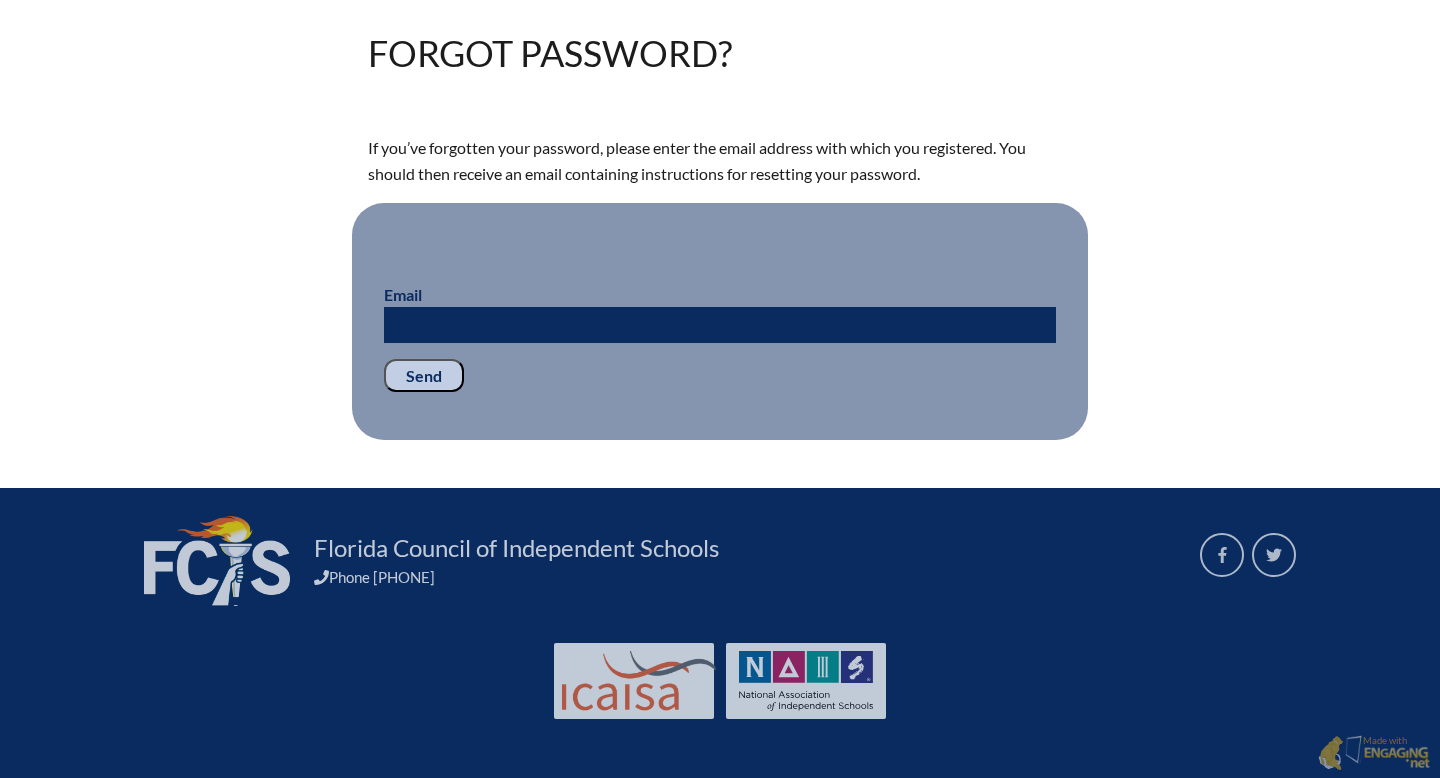 click on "Email" at bounding box center [720, 313] 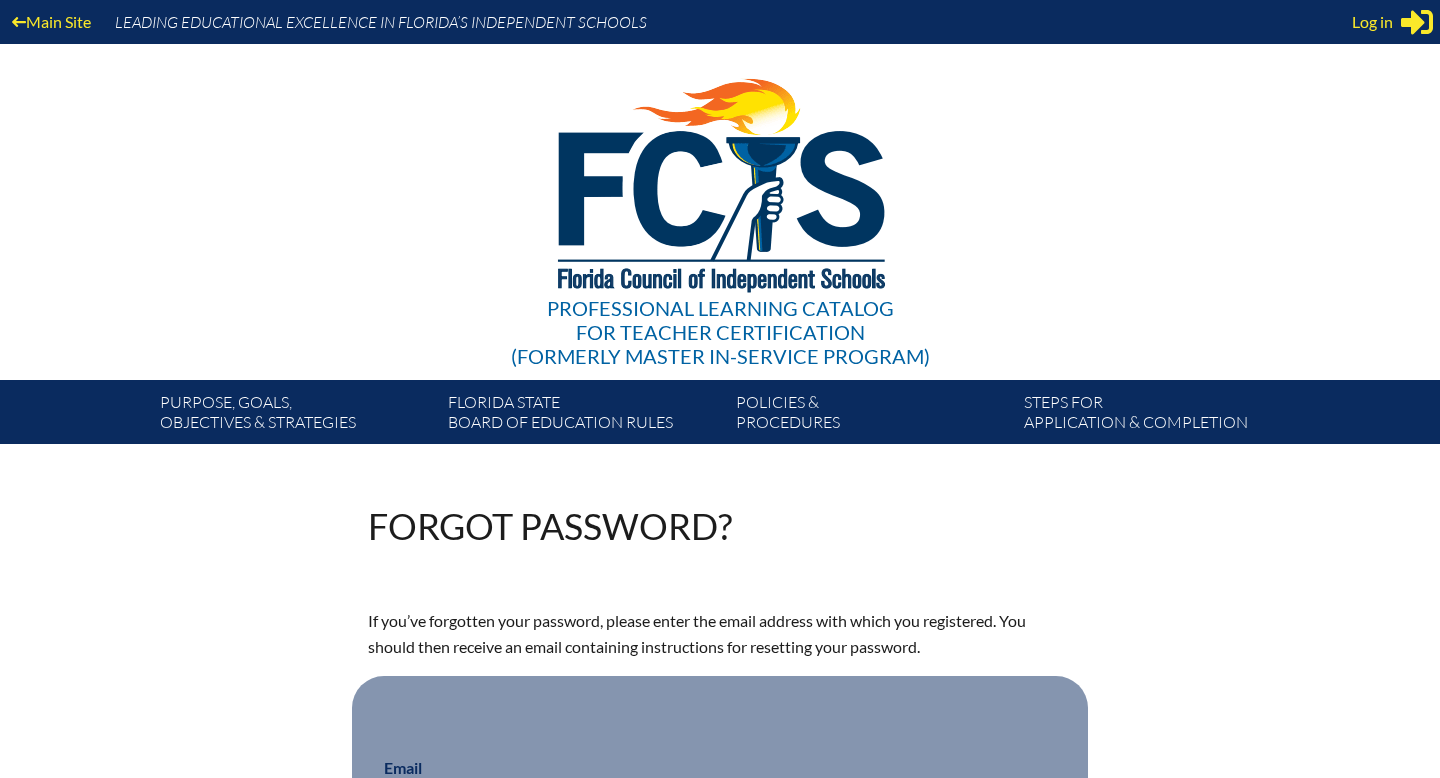 scroll, scrollTop: 440, scrollLeft: 0, axis: vertical 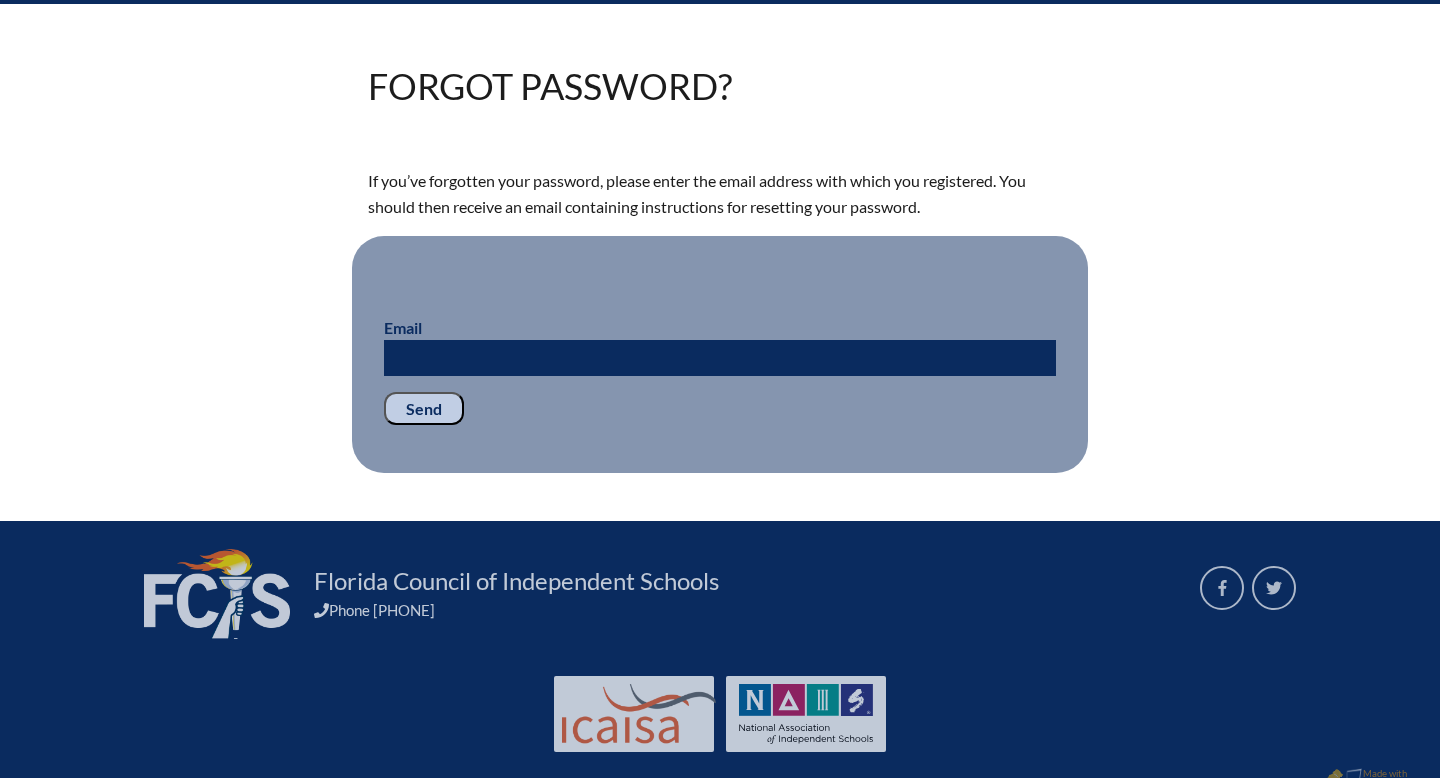 click on "Email" at bounding box center (720, 358) 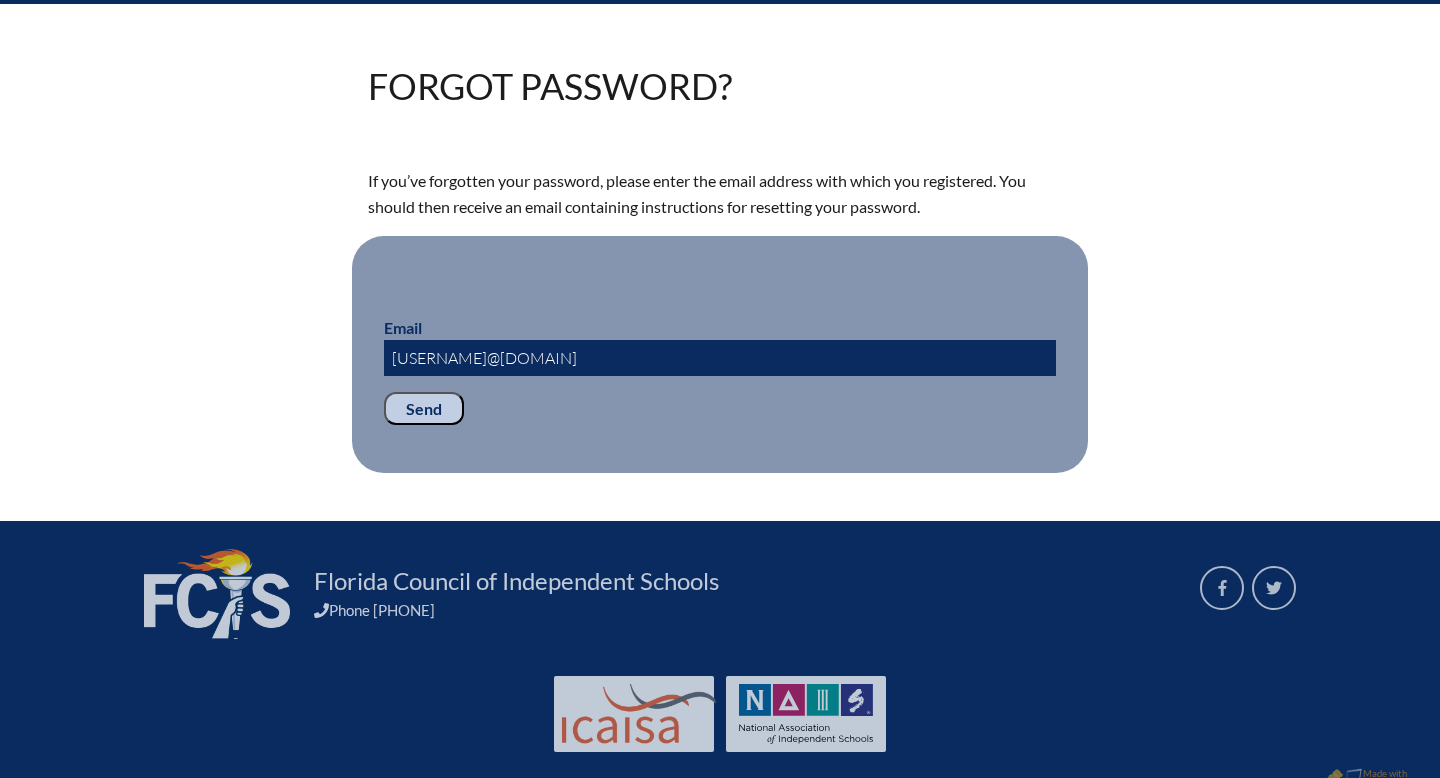 type on "[USERNAME]@[DOMAIN]" 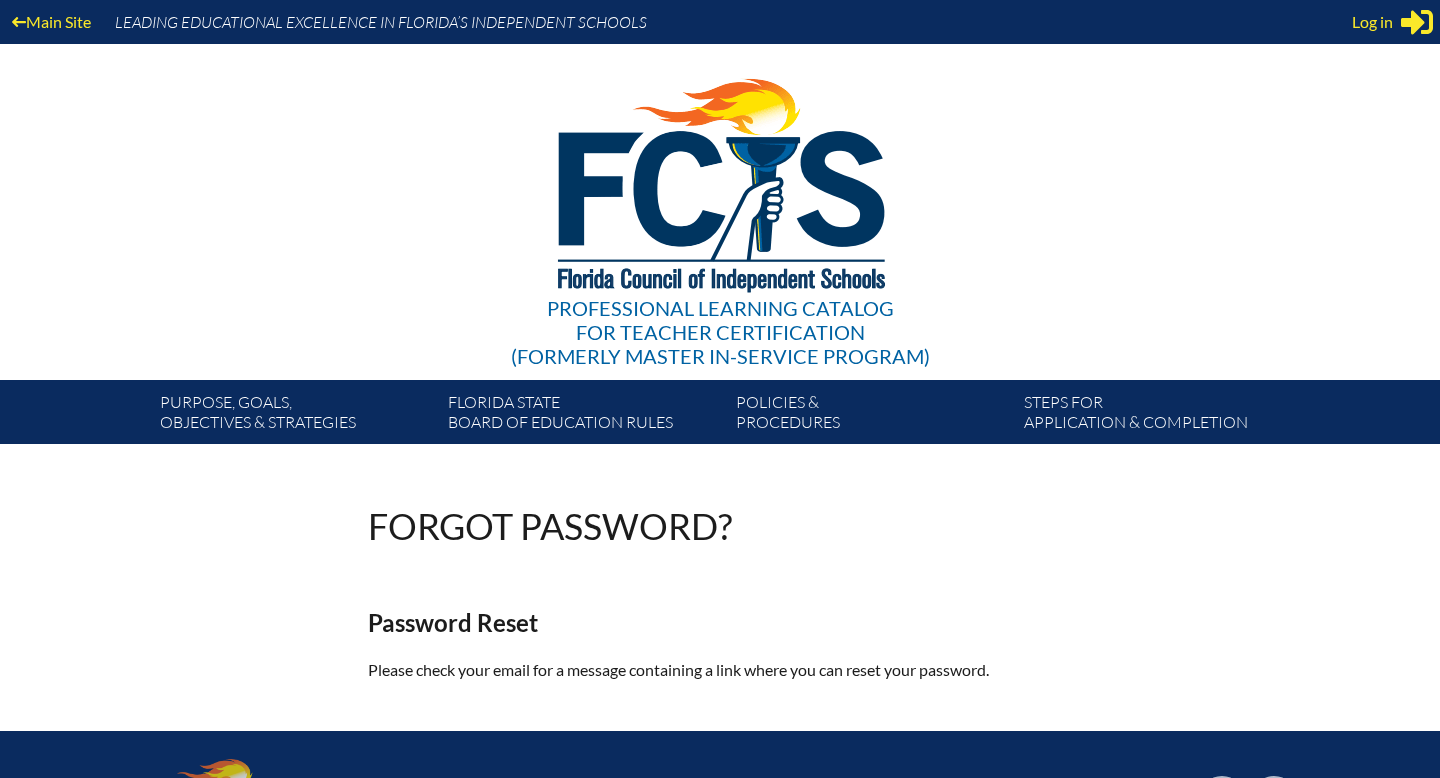 scroll, scrollTop: 0, scrollLeft: 0, axis: both 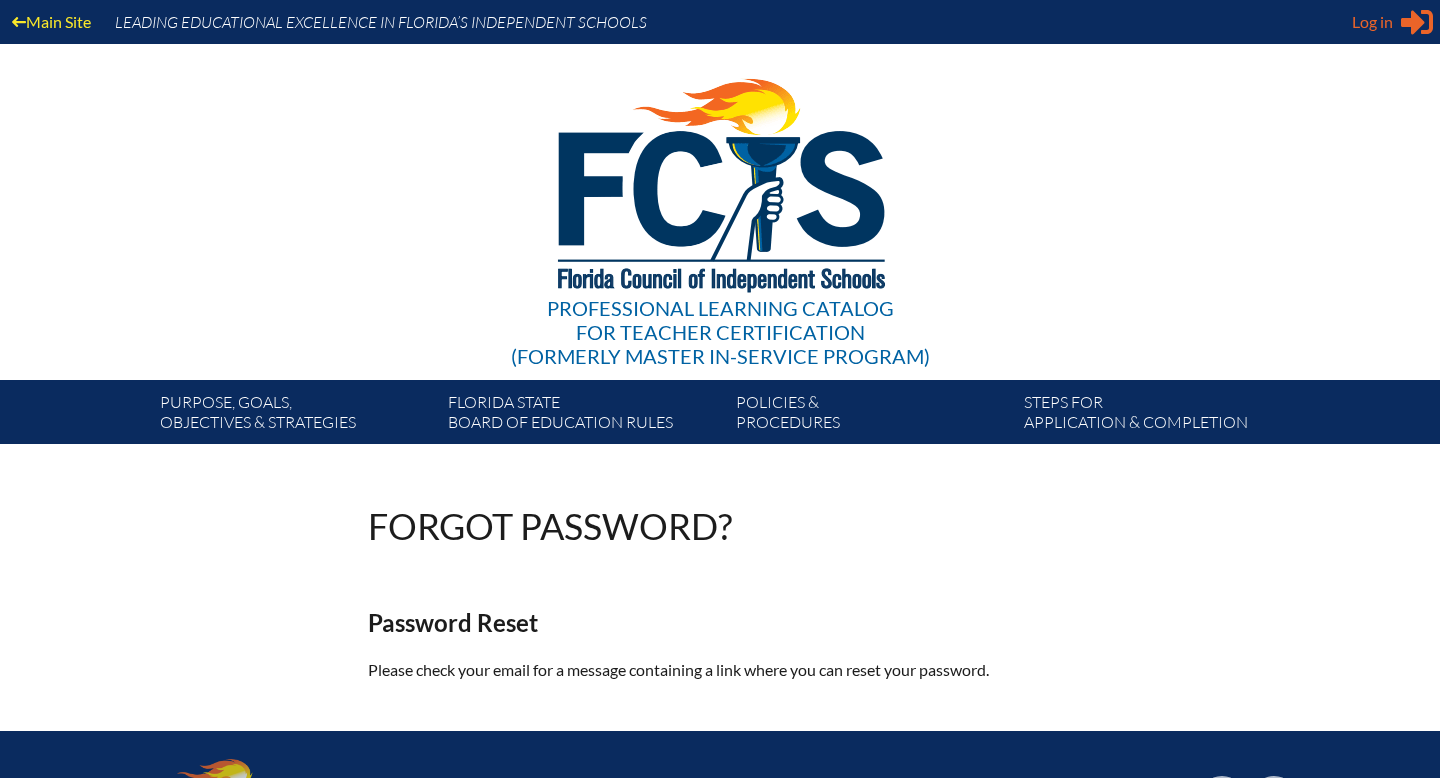 click on "Log in" at bounding box center [1372, 22] 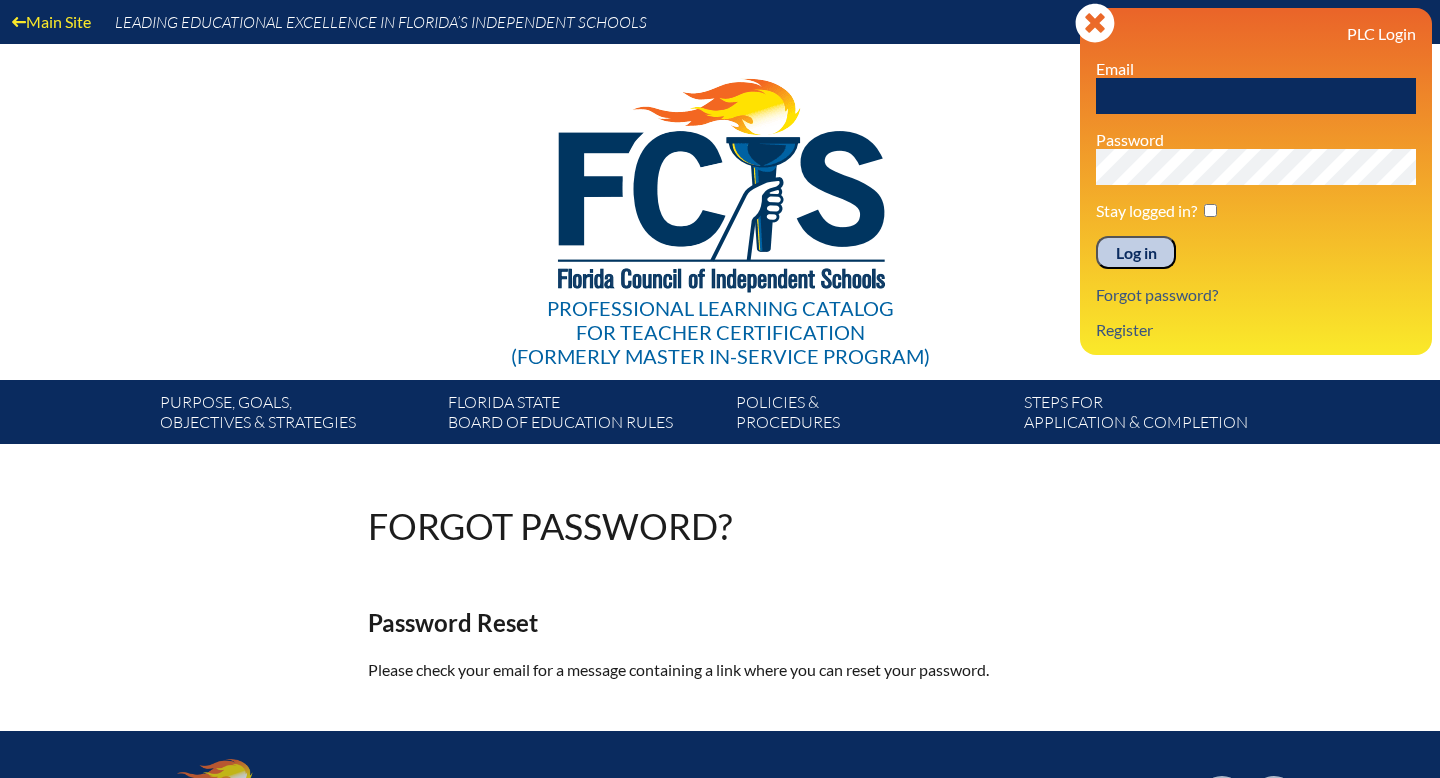 click at bounding box center (1256, 96) 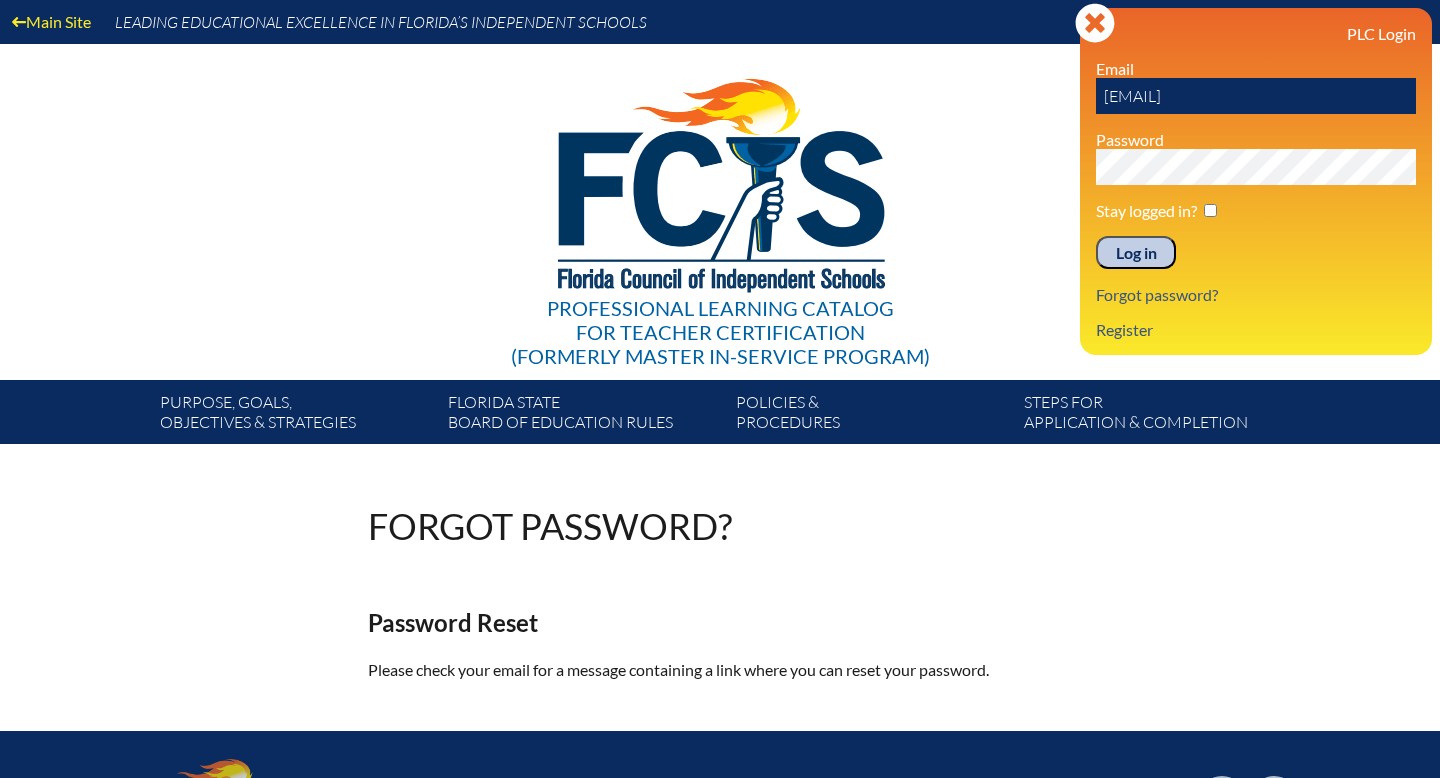 type on "cvelasquez@lhprep.org" 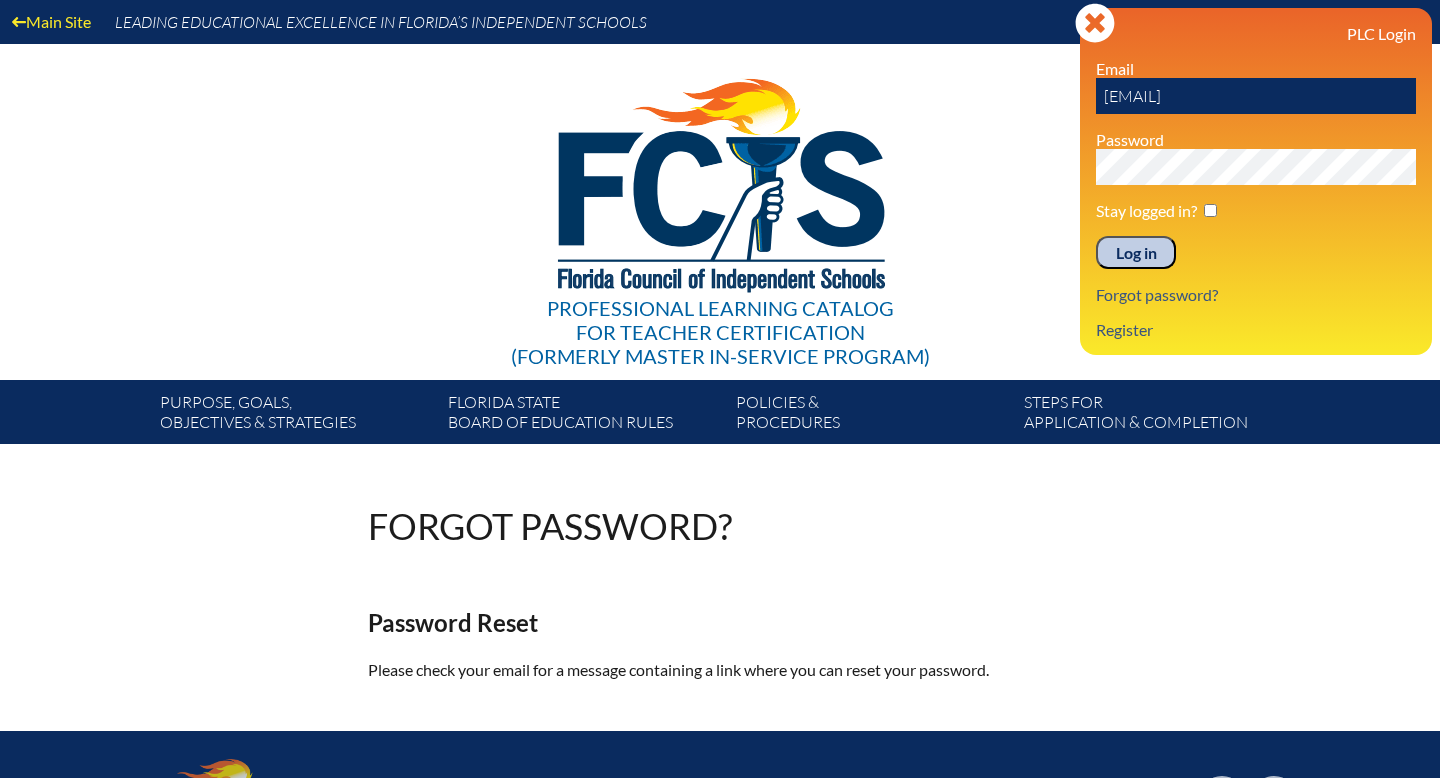 click on "Log in" at bounding box center [1136, 253] 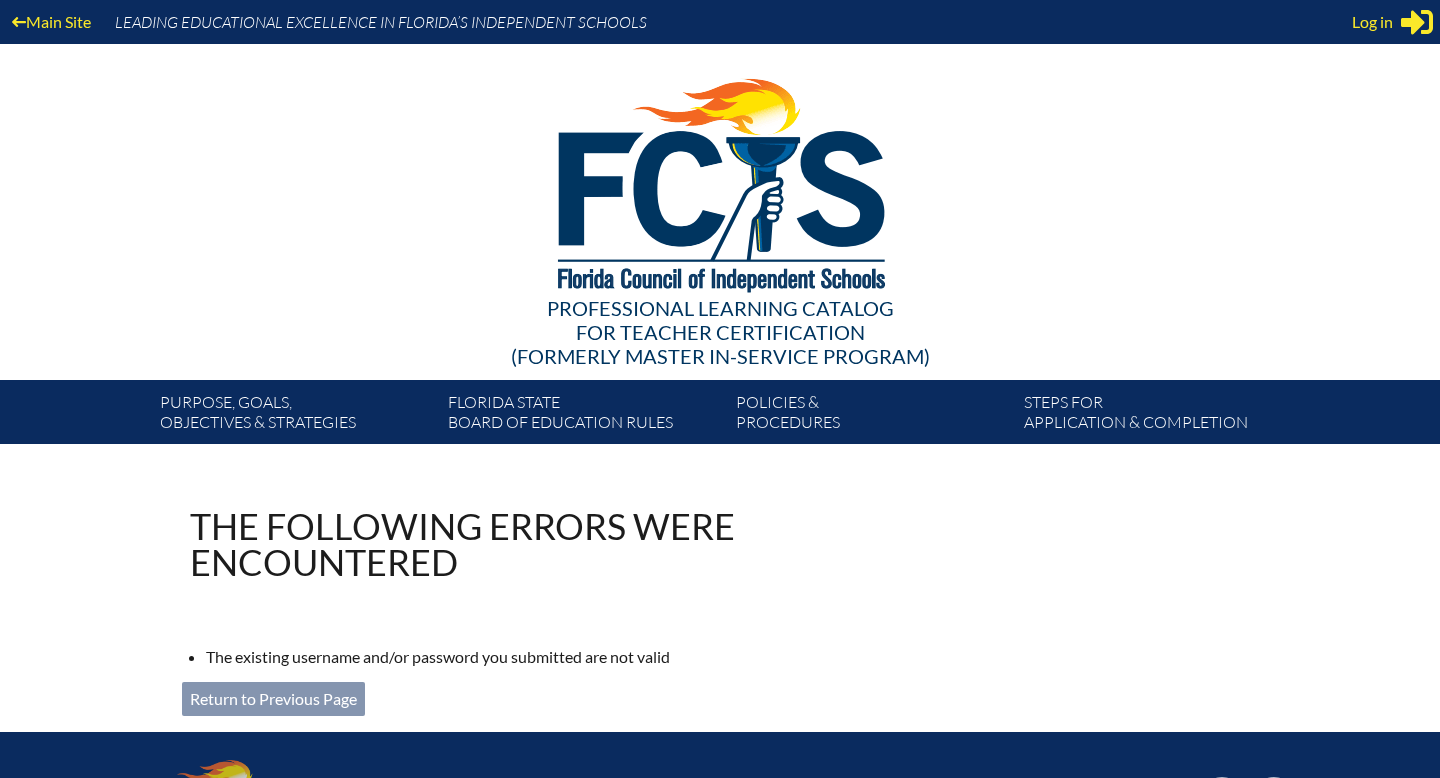 scroll, scrollTop: 0, scrollLeft: 0, axis: both 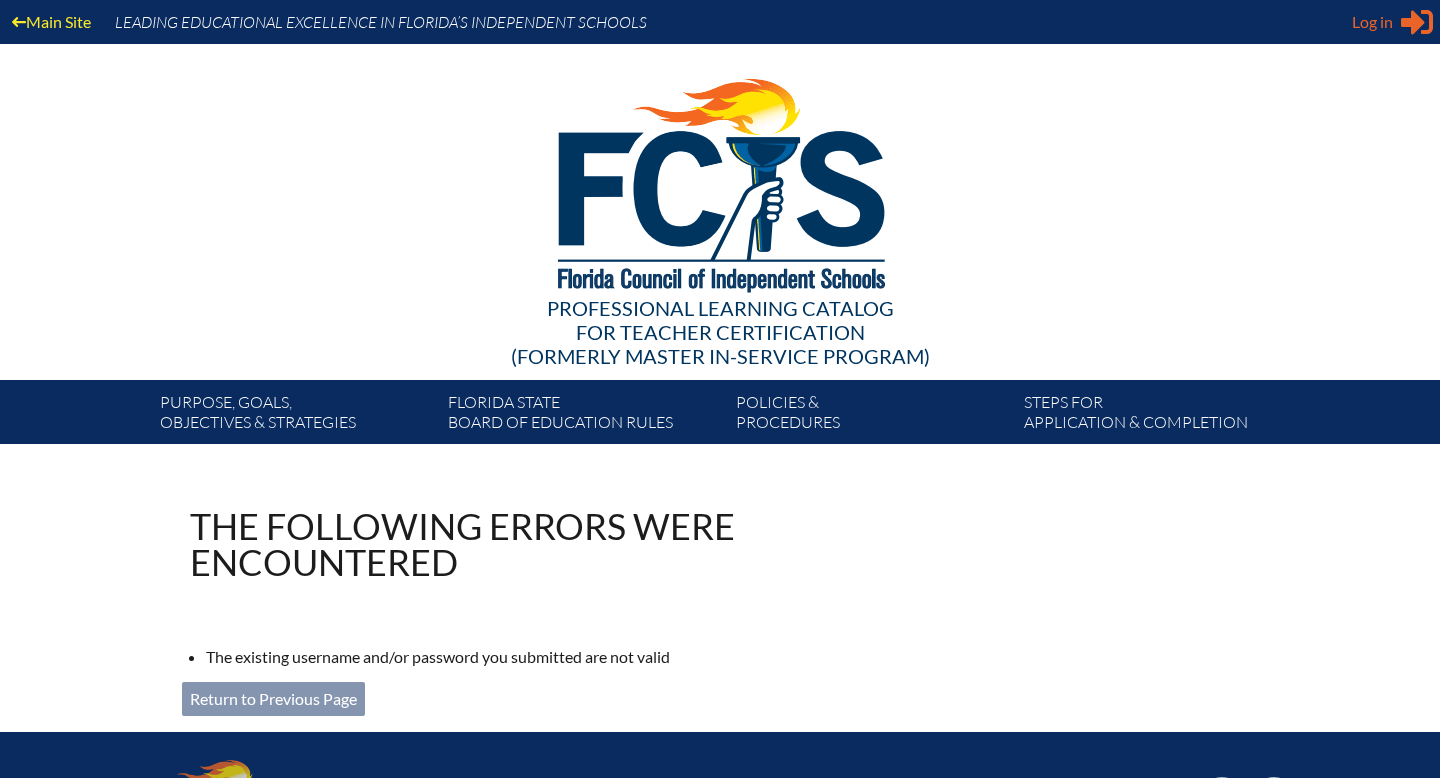 click on "Log in
Close
Sign in or register" at bounding box center [1392, 22] 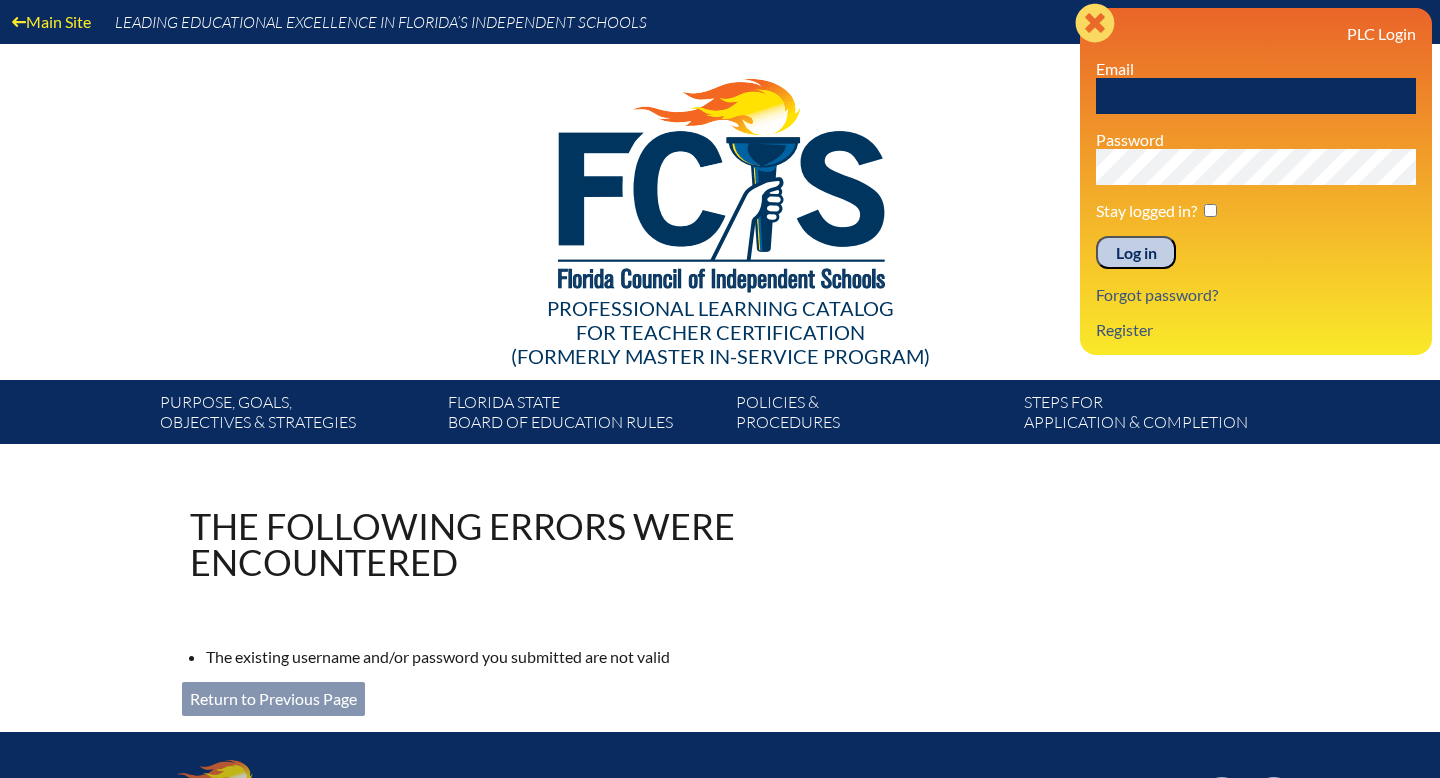 click on "Close" 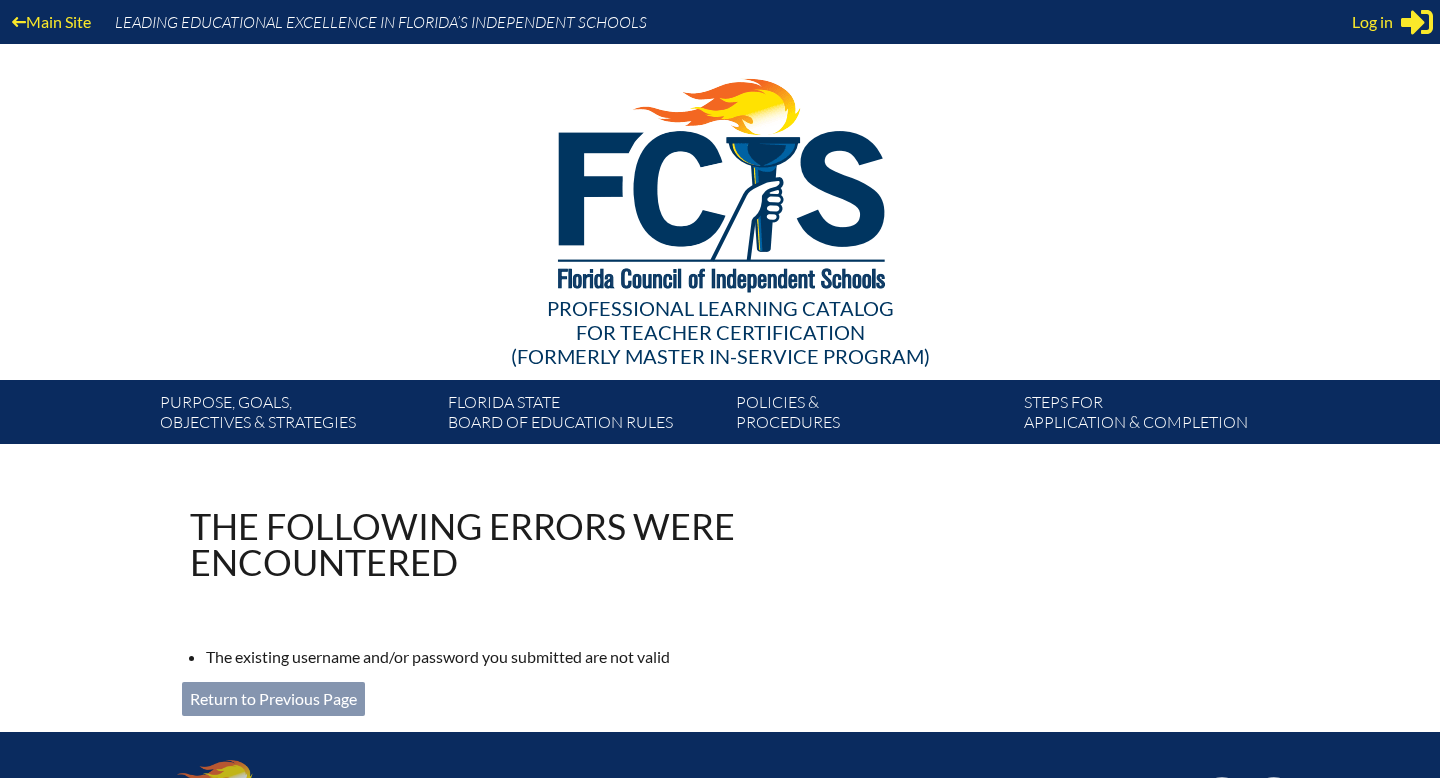 click on "Return to Previous Page" at bounding box center [273, 699] 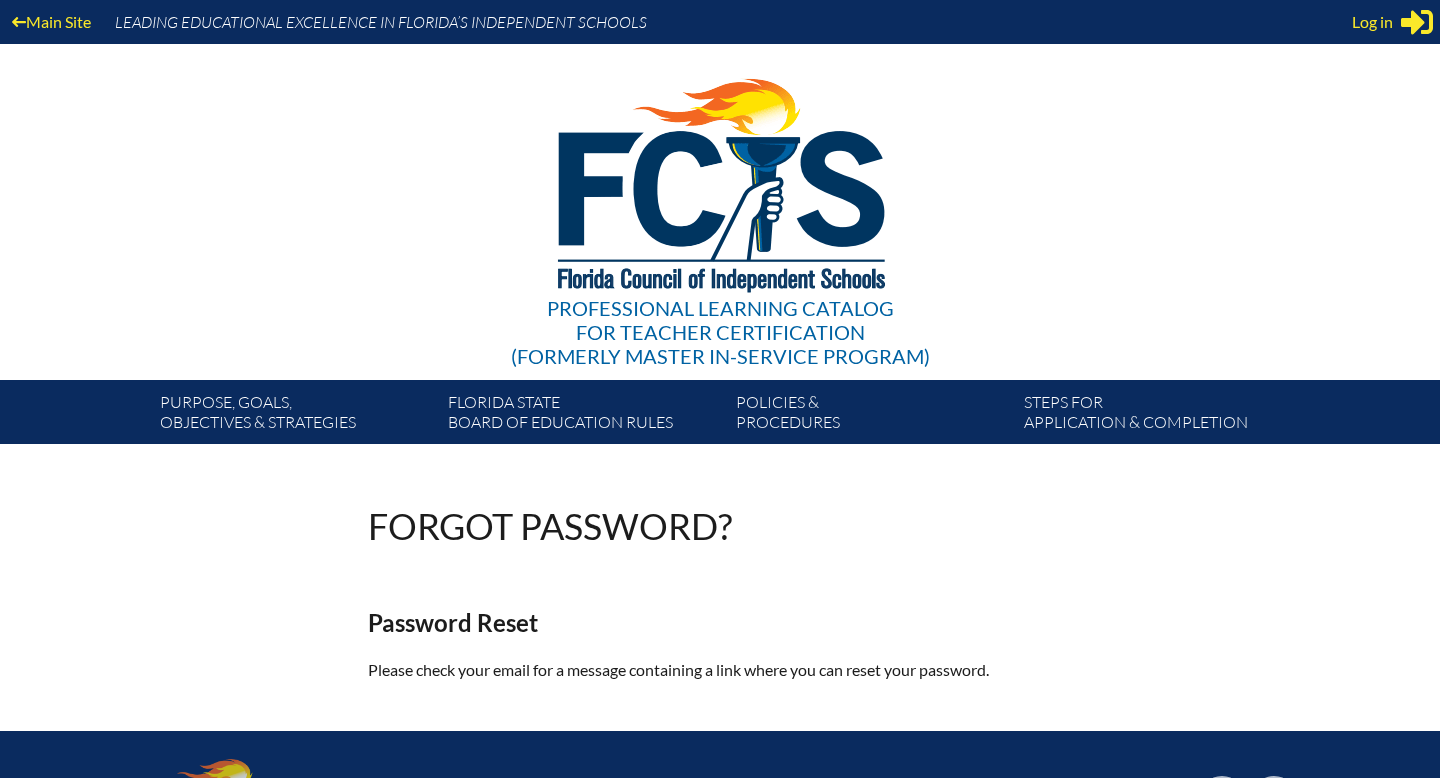 scroll, scrollTop: 0, scrollLeft: 0, axis: both 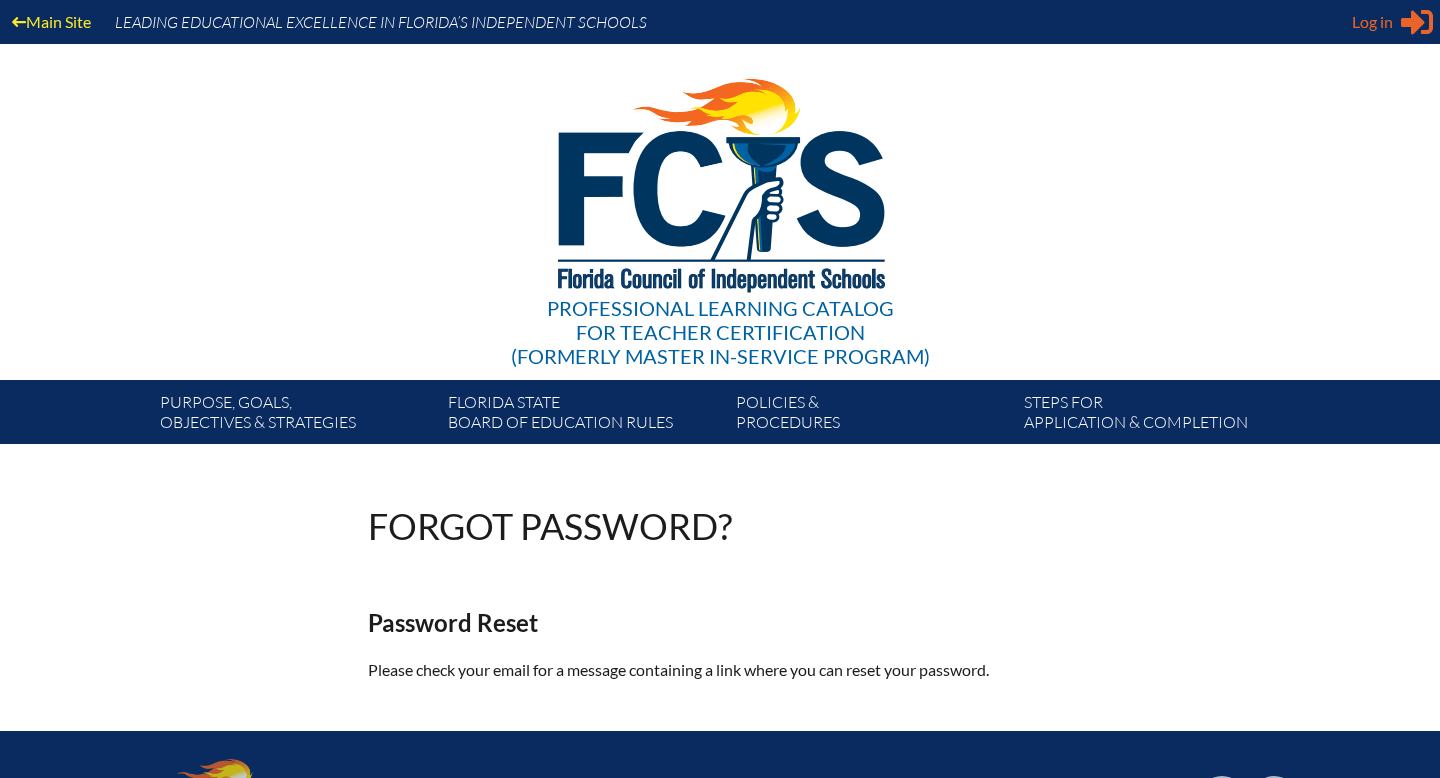 click 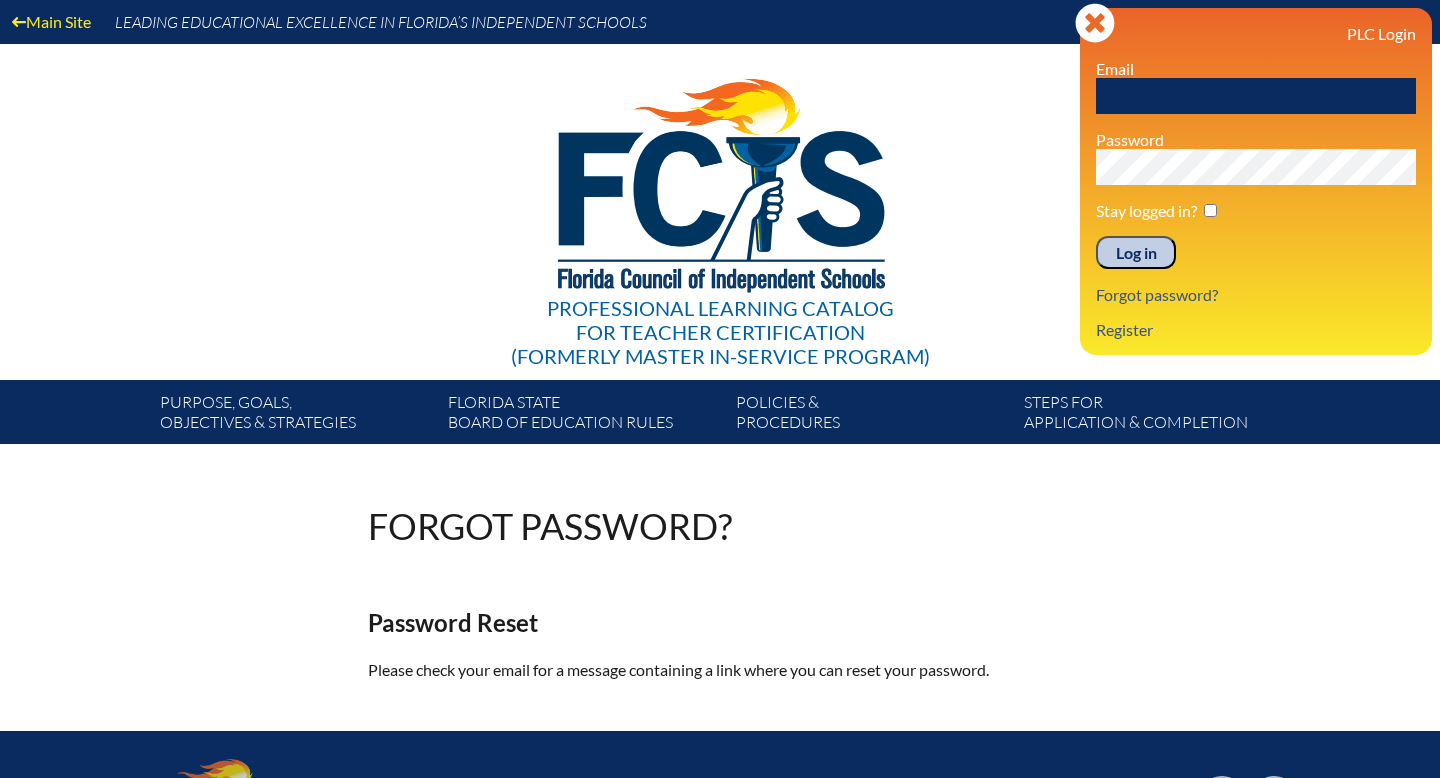click at bounding box center (1256, 96) 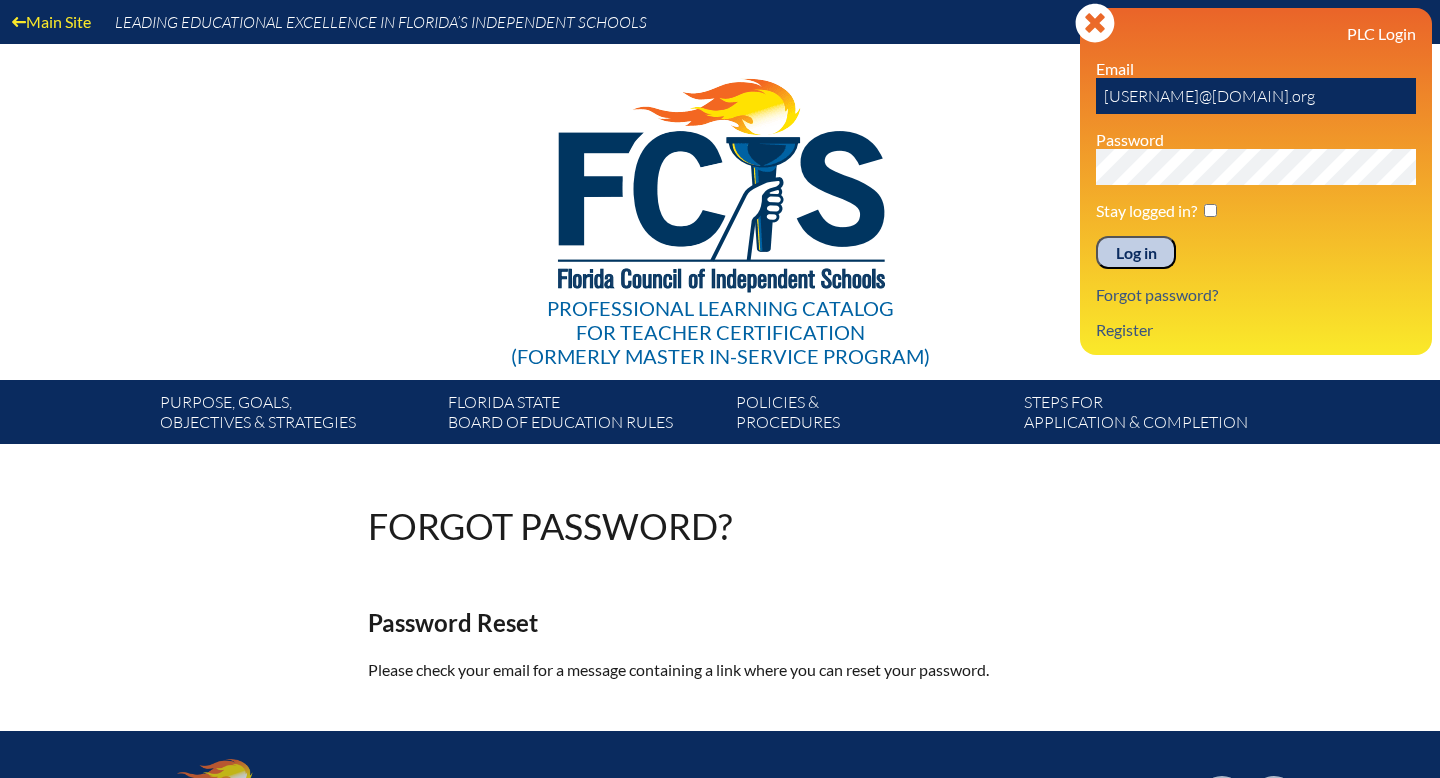 type on "cvelasquez@lhps.org" 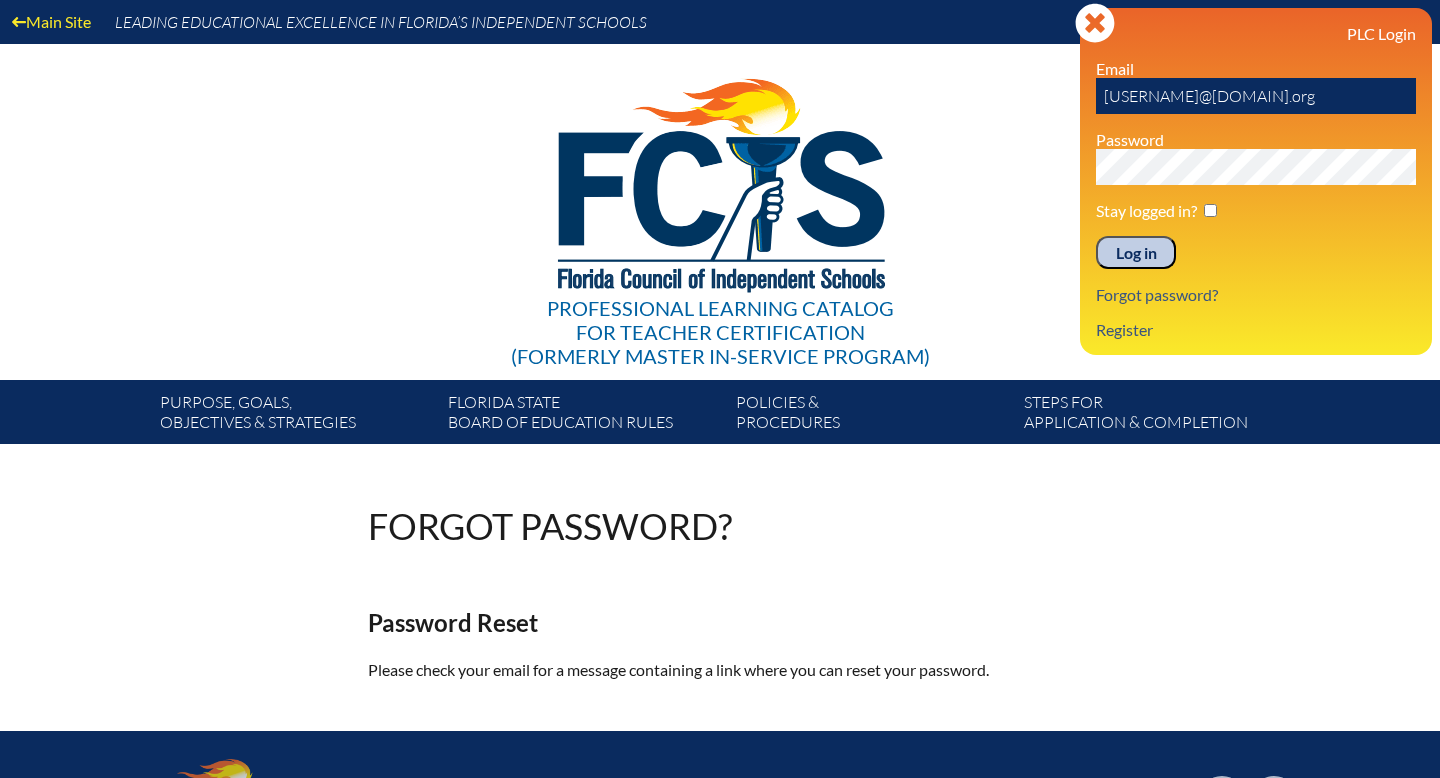 click on "Log in" at bounding box center (1136, 253) 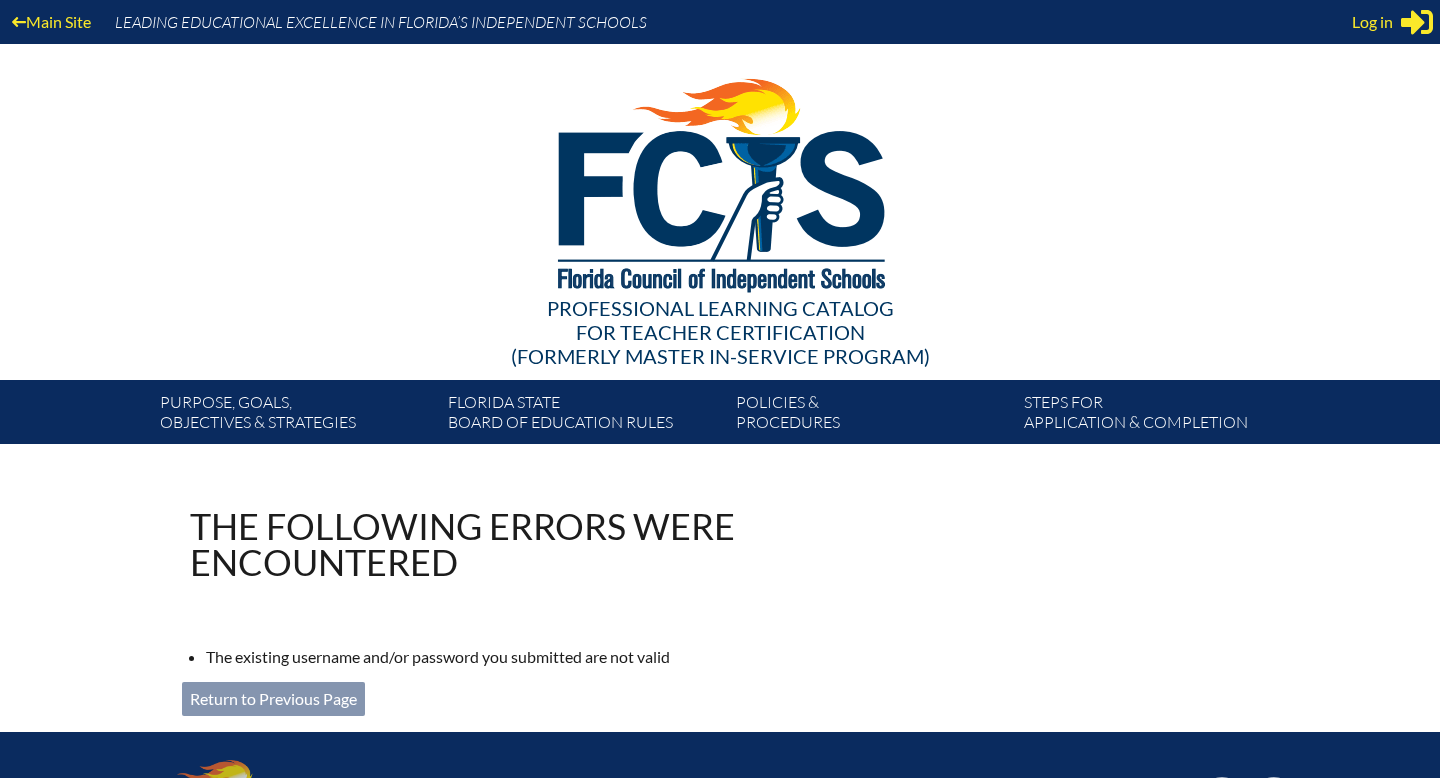 scroll, scrollTop: 0, scrollLeft: 0, axis: both 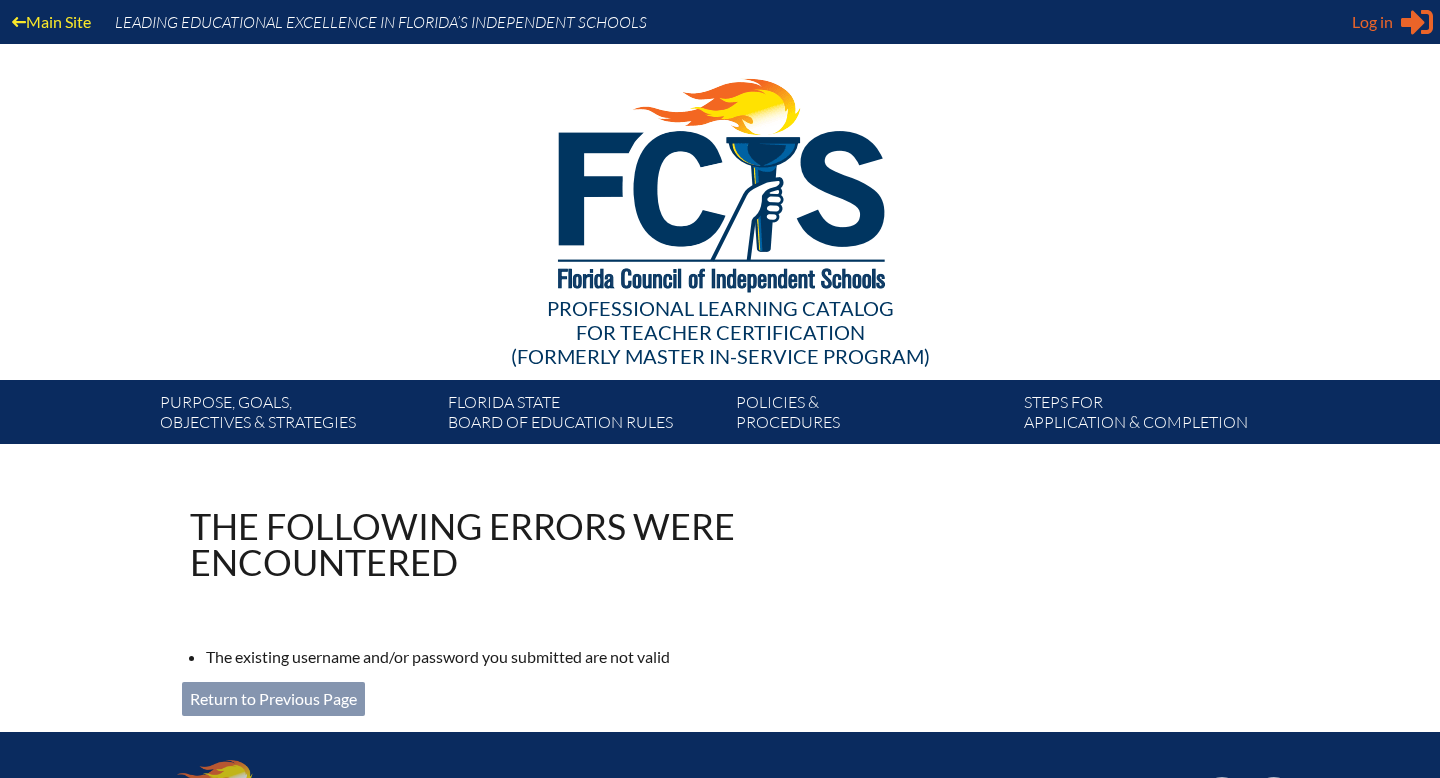 click on "Log in" at bounding box center [1372, 22] 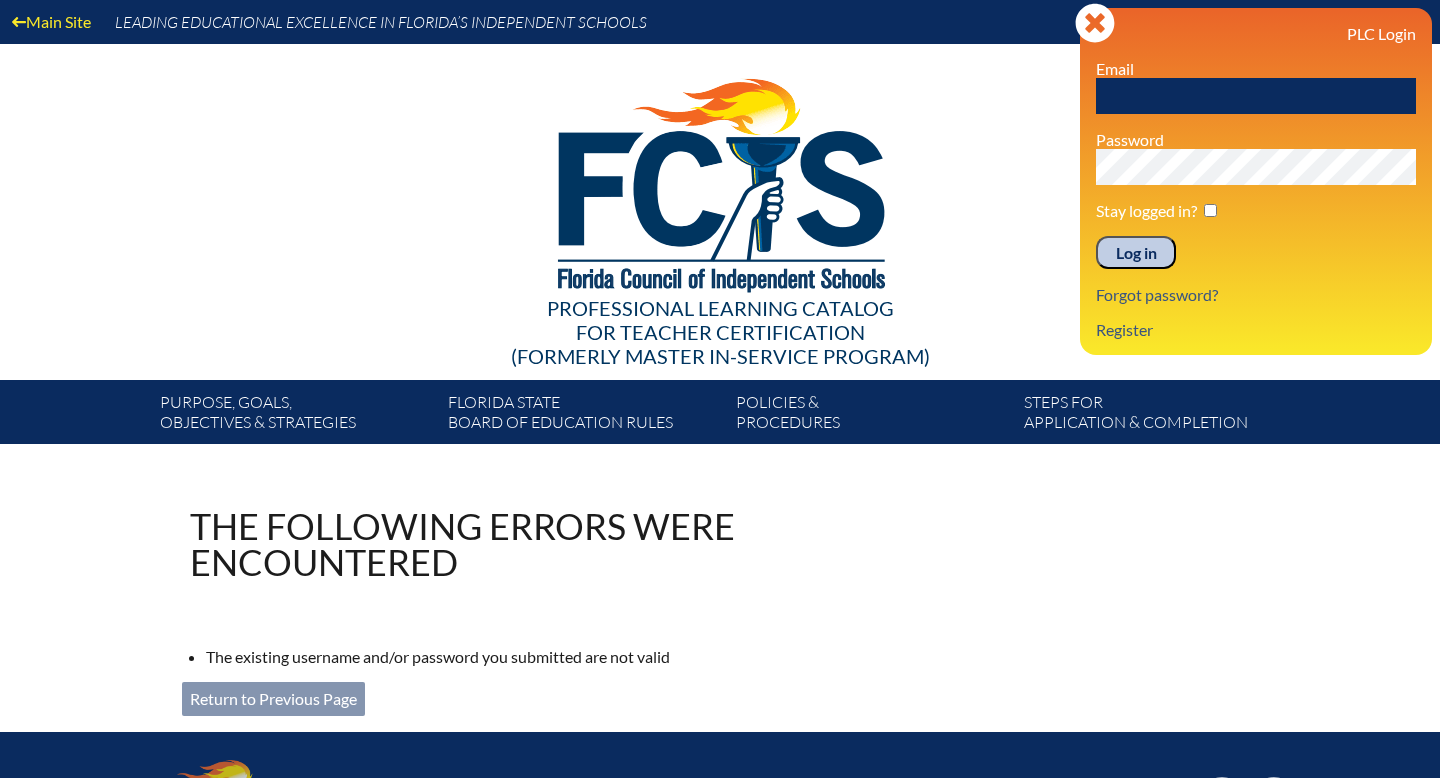 click at bounding box center [1256, 96] 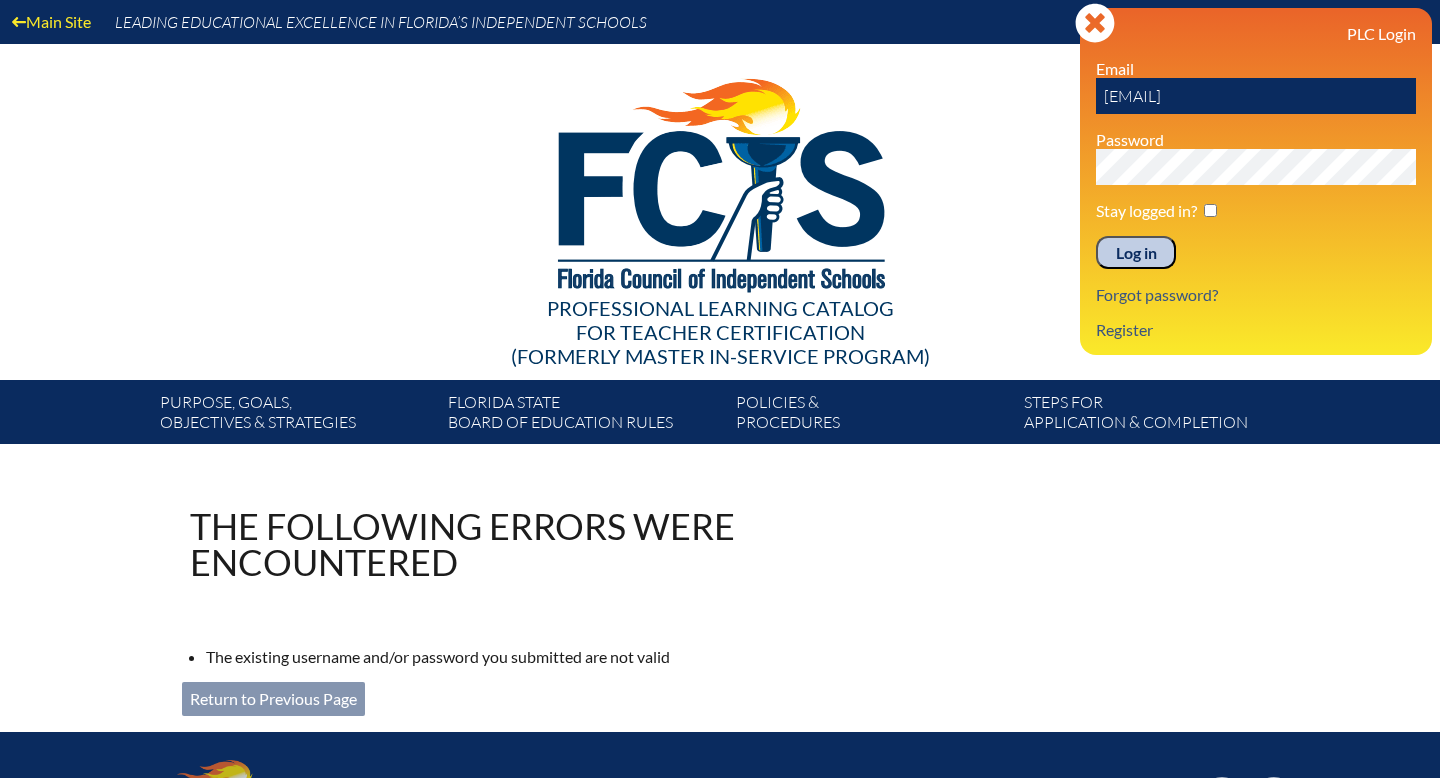 type on "[EMAIL]" 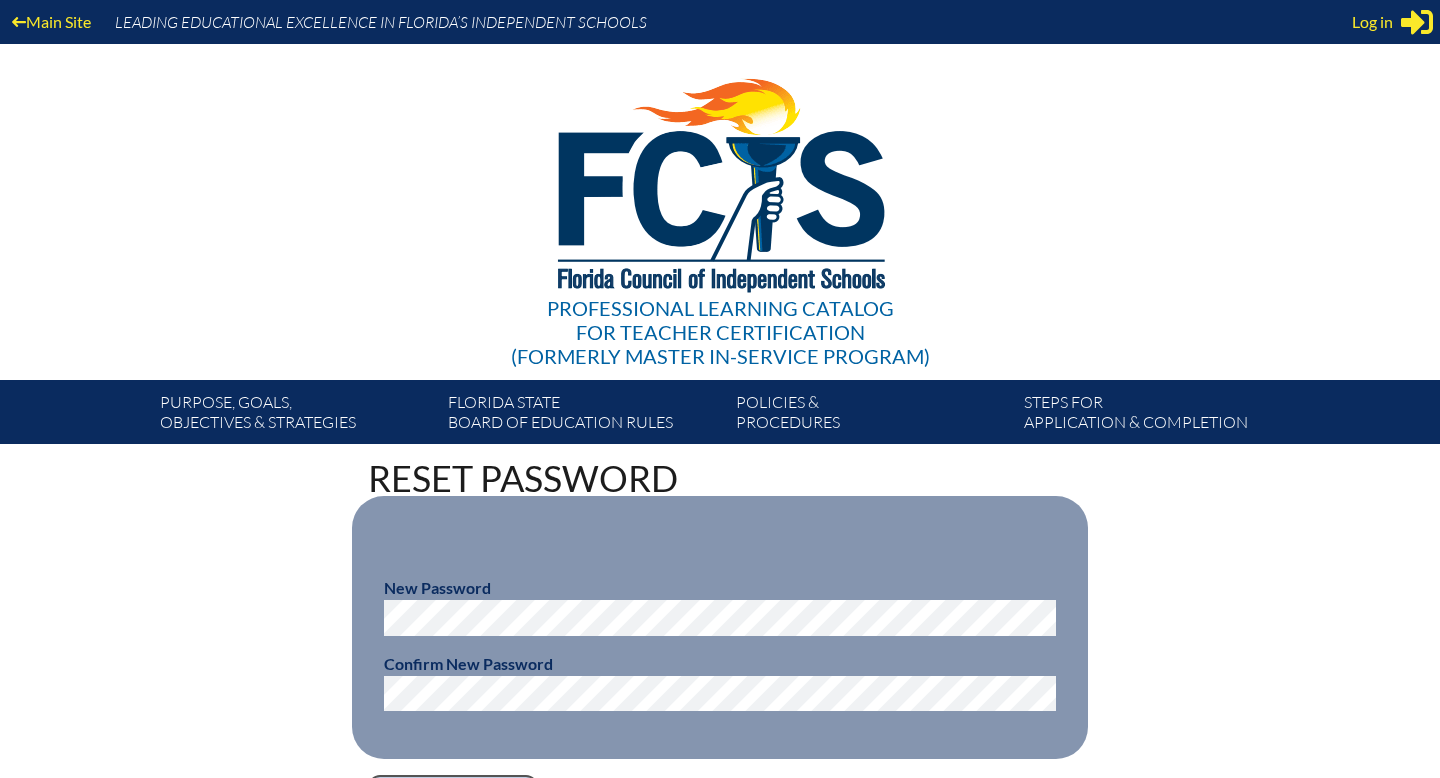 scroll, scrollTop: 0, scrollLeft: 0, axis: both 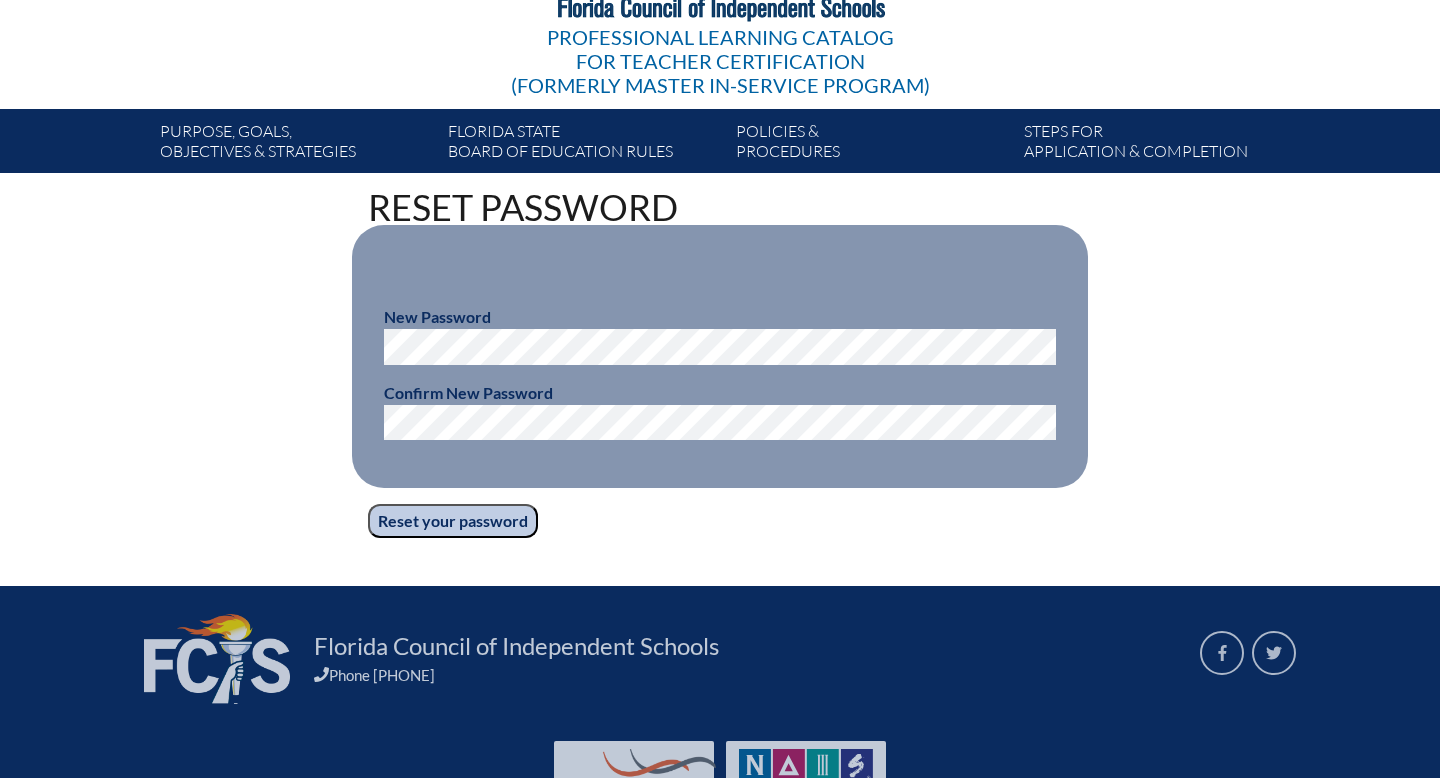 click on "Reset your password" at bounding box center [453, 521] 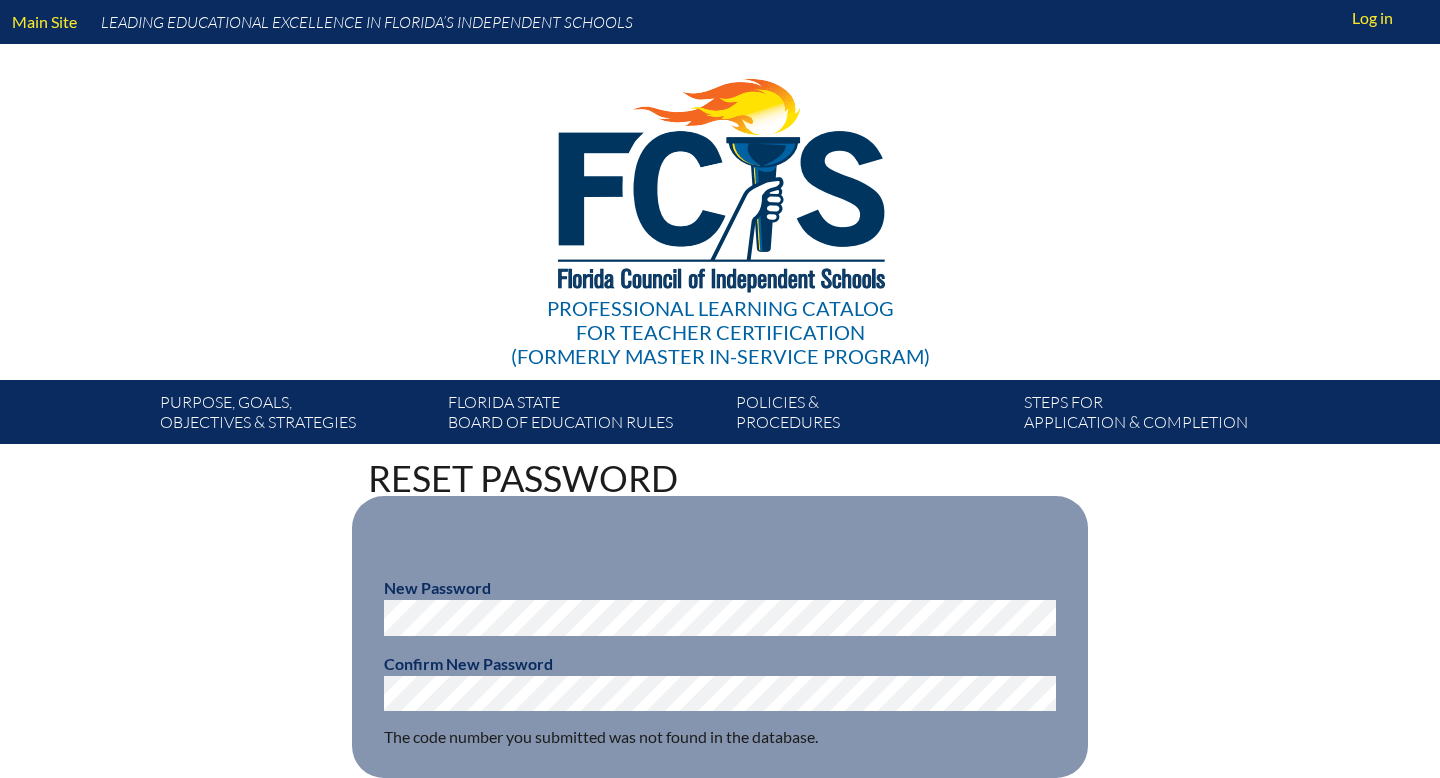 scroll, scrollTop: 0, scrollLeft: 0, axis: both 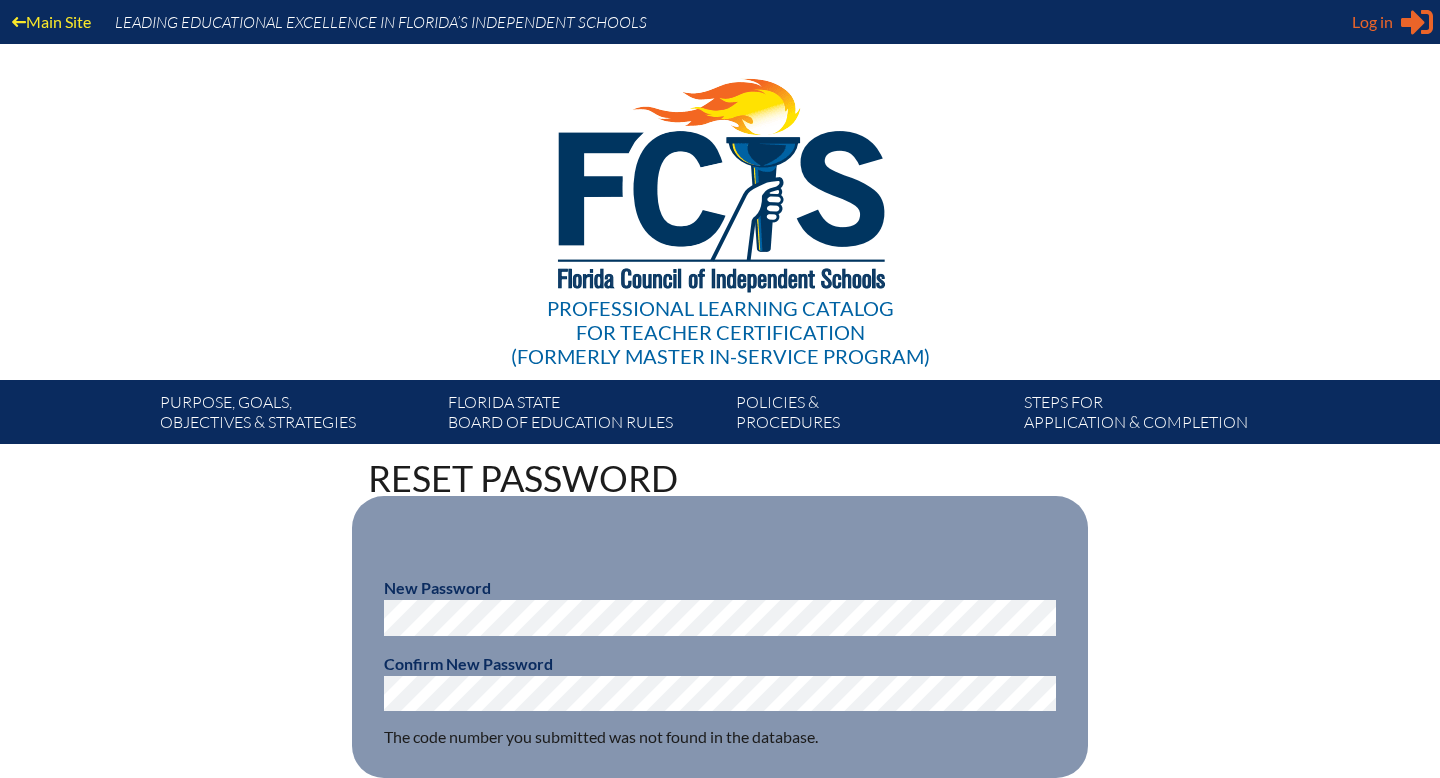 click on "Log in" at bounding box center (1372, 22) 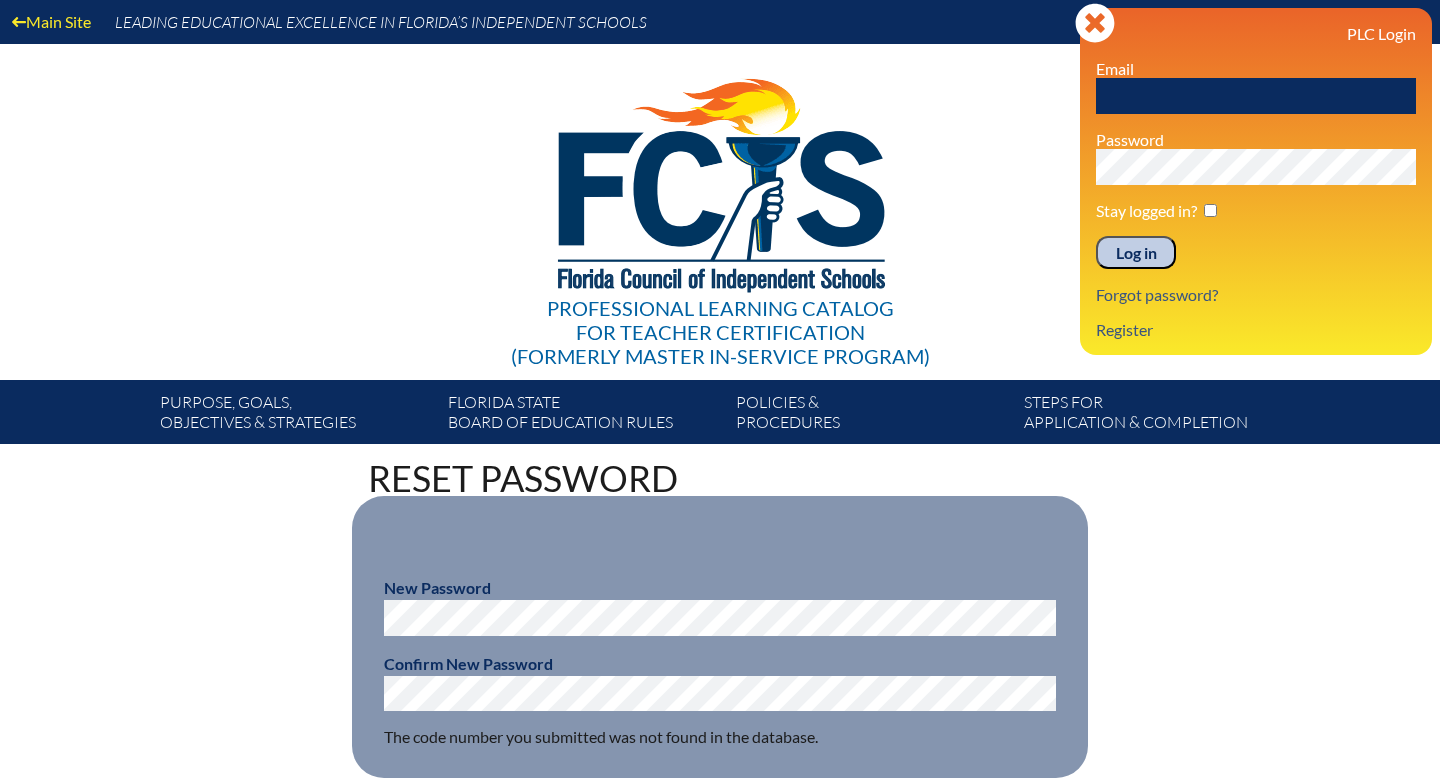 click at bounding box center [1256, 96] 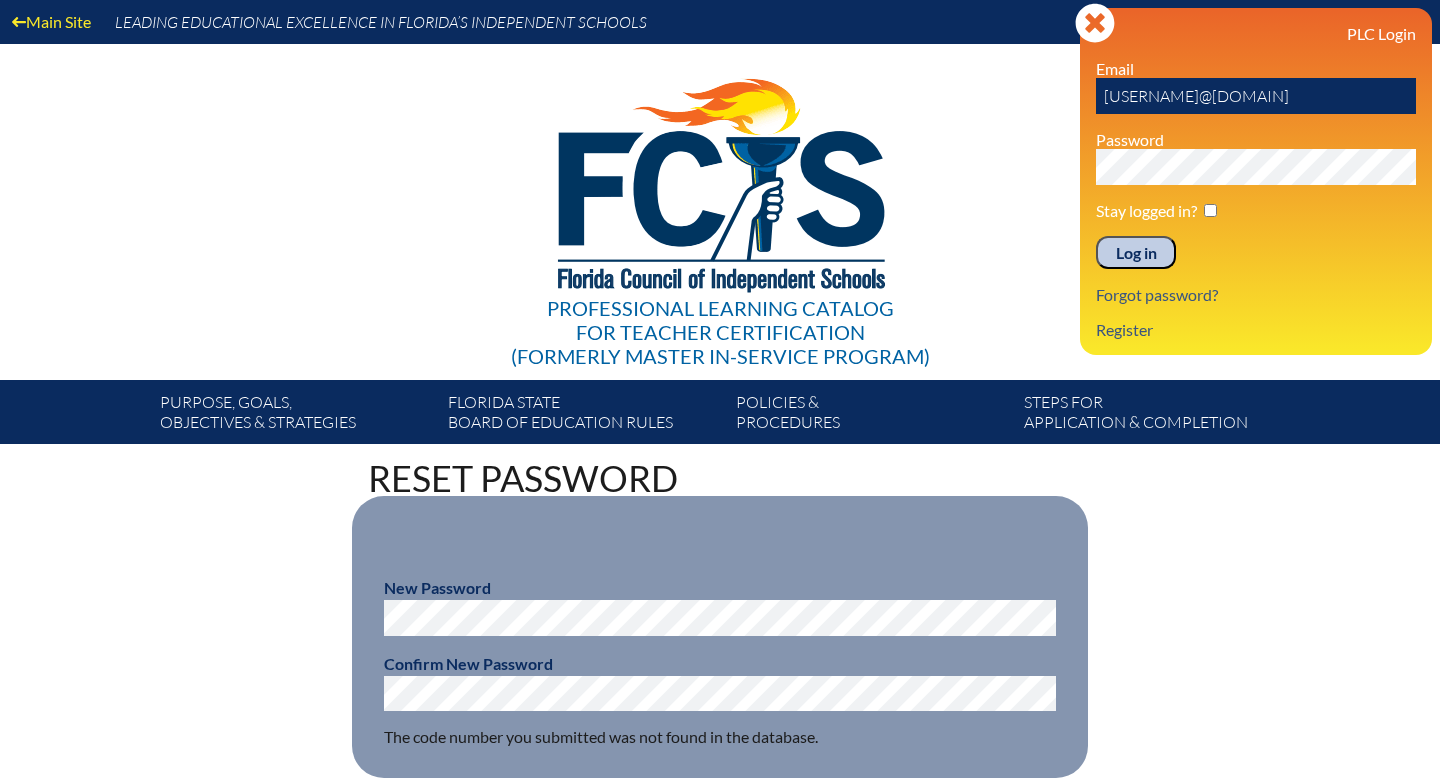 type on "[USERNAME]@example.com" 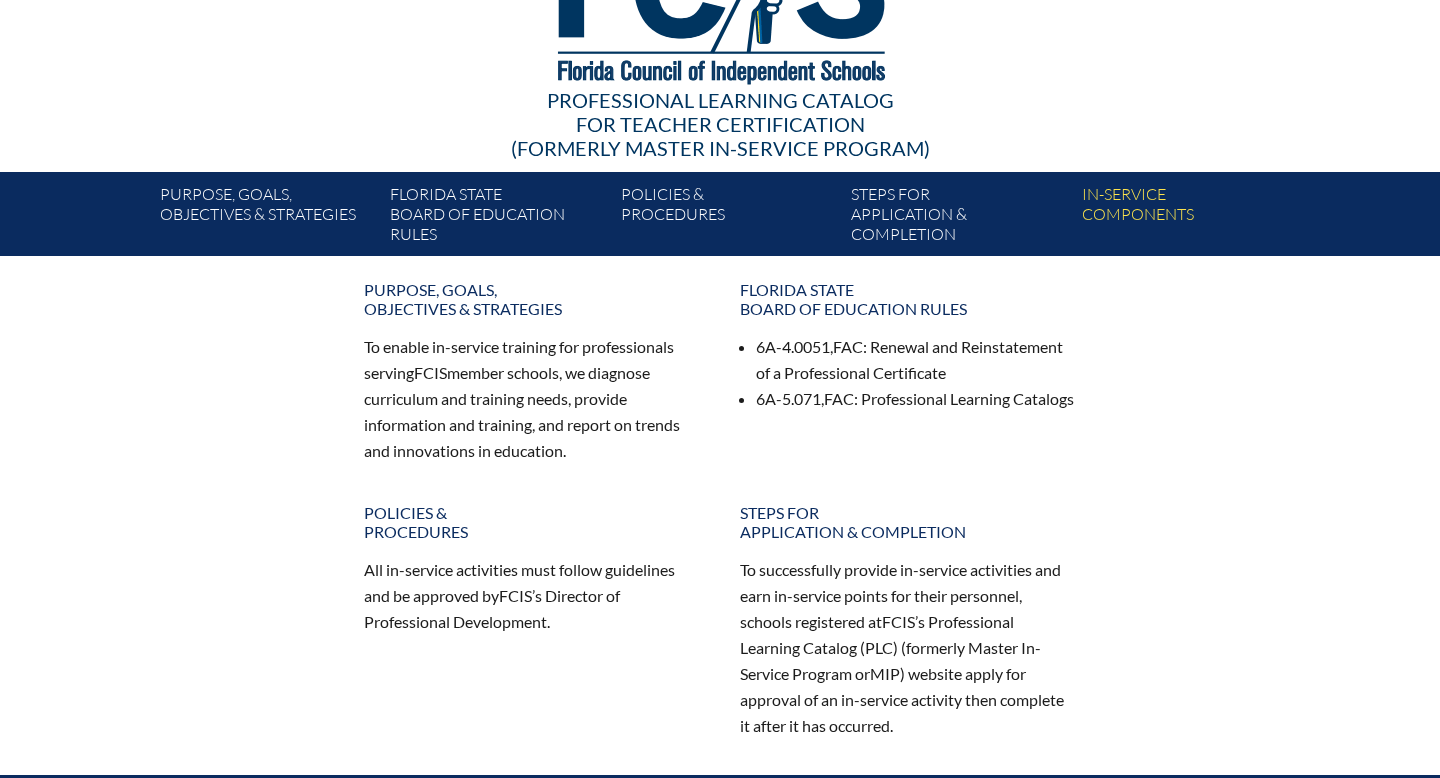 scroll, scrollTop: 0, scrollLeft: 0, axis: both 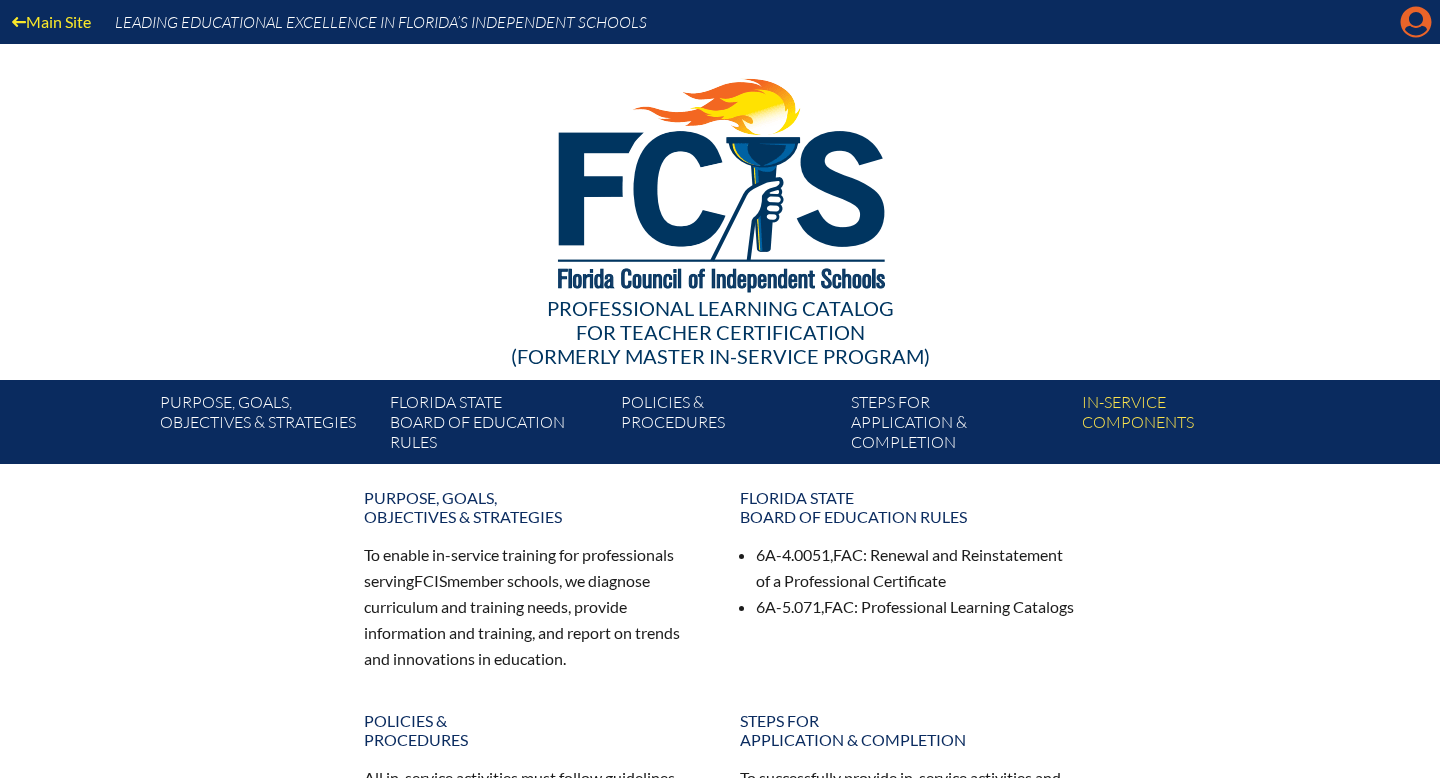 click 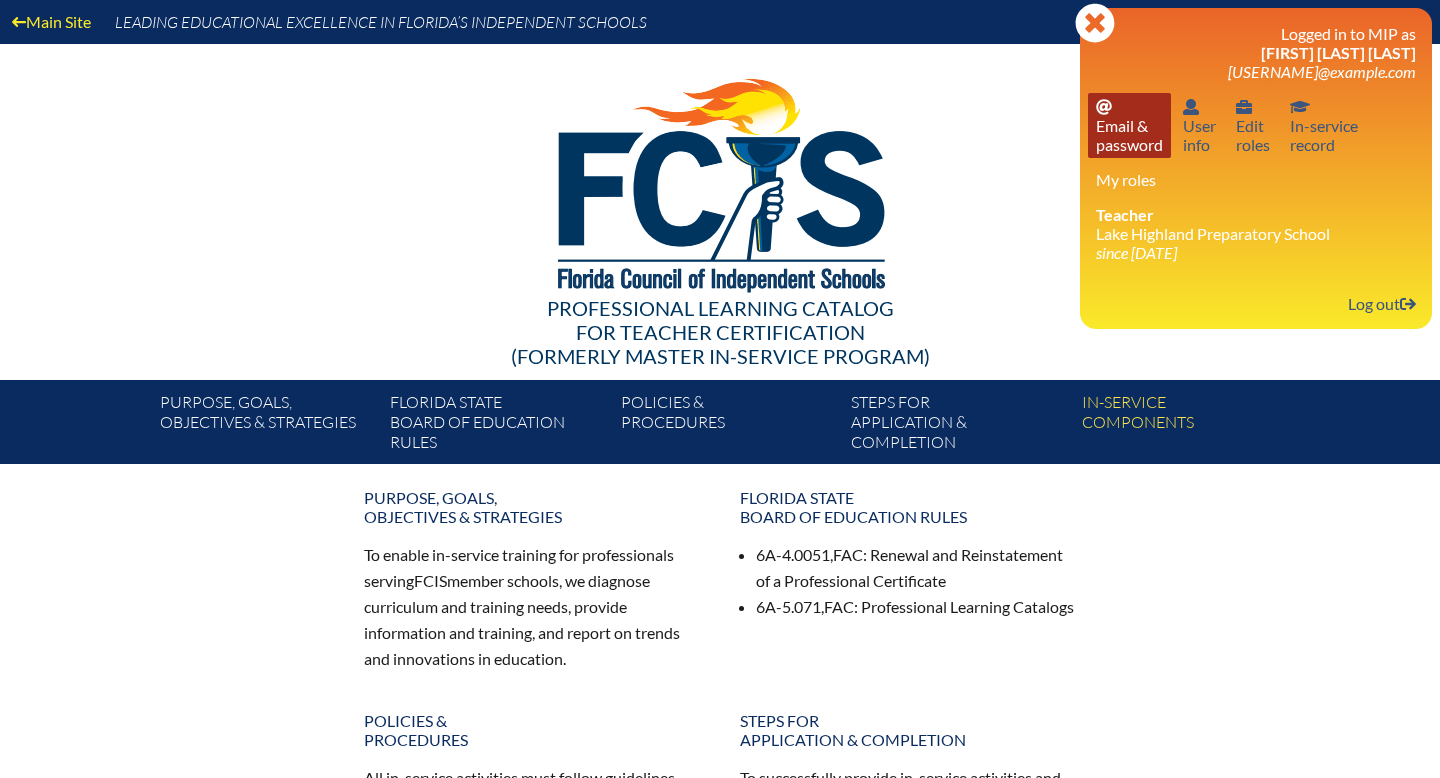 click on "Email password
Email & password" at bounding box center (1129, 125) 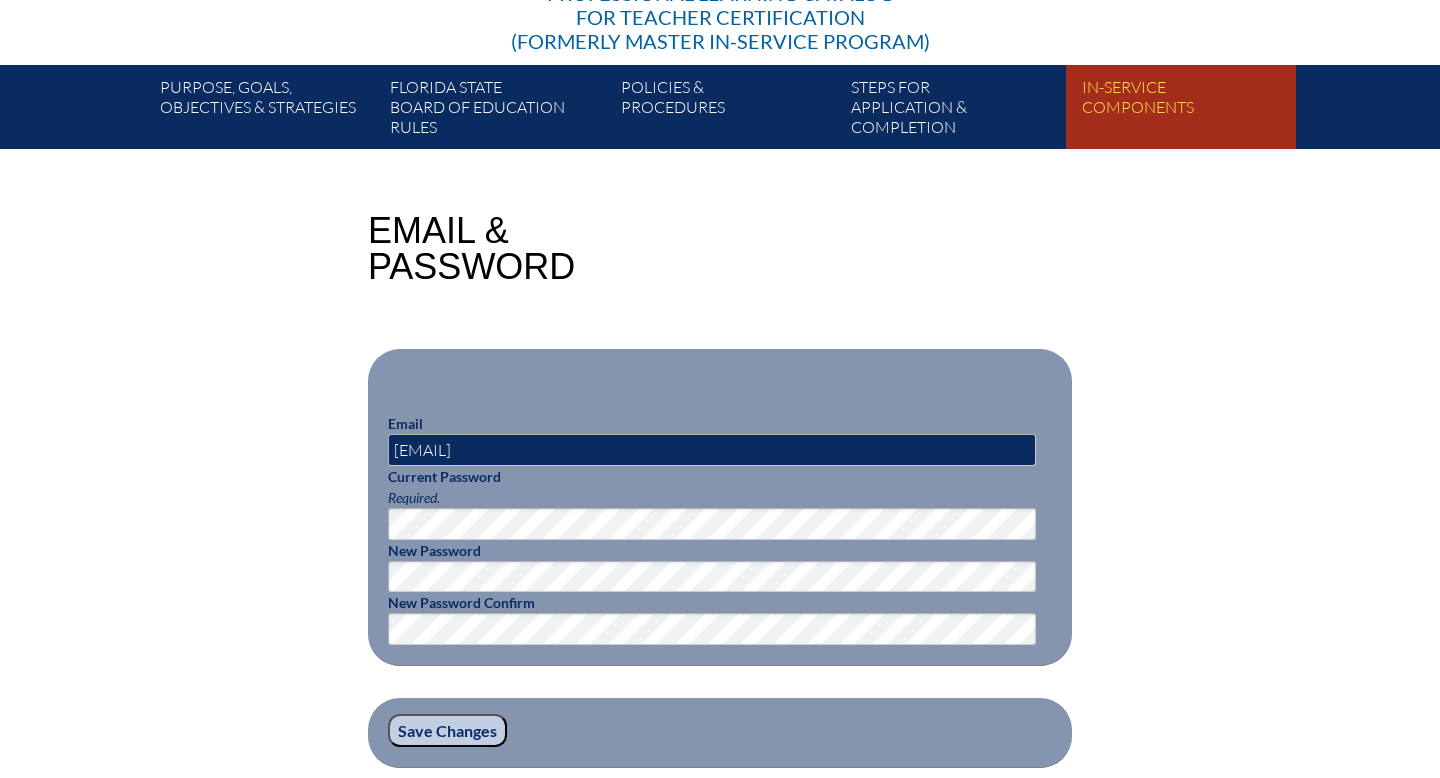 scroll, scrollTop: 576, scrollLeft: 0, axis: vertical 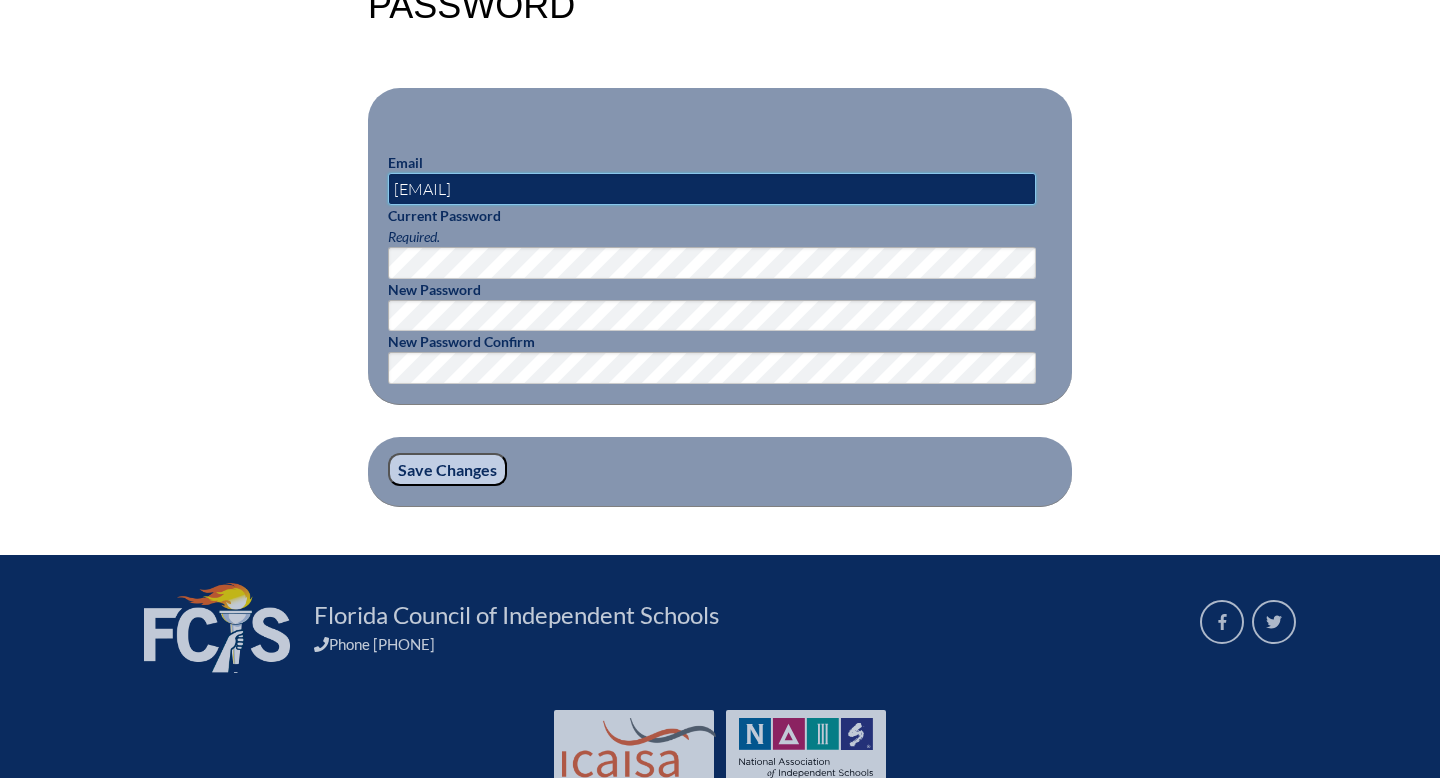 drag, startPoint x: 541, startPoint y: 185, endPoint x: 497, endPoint y: 185, distance: 44 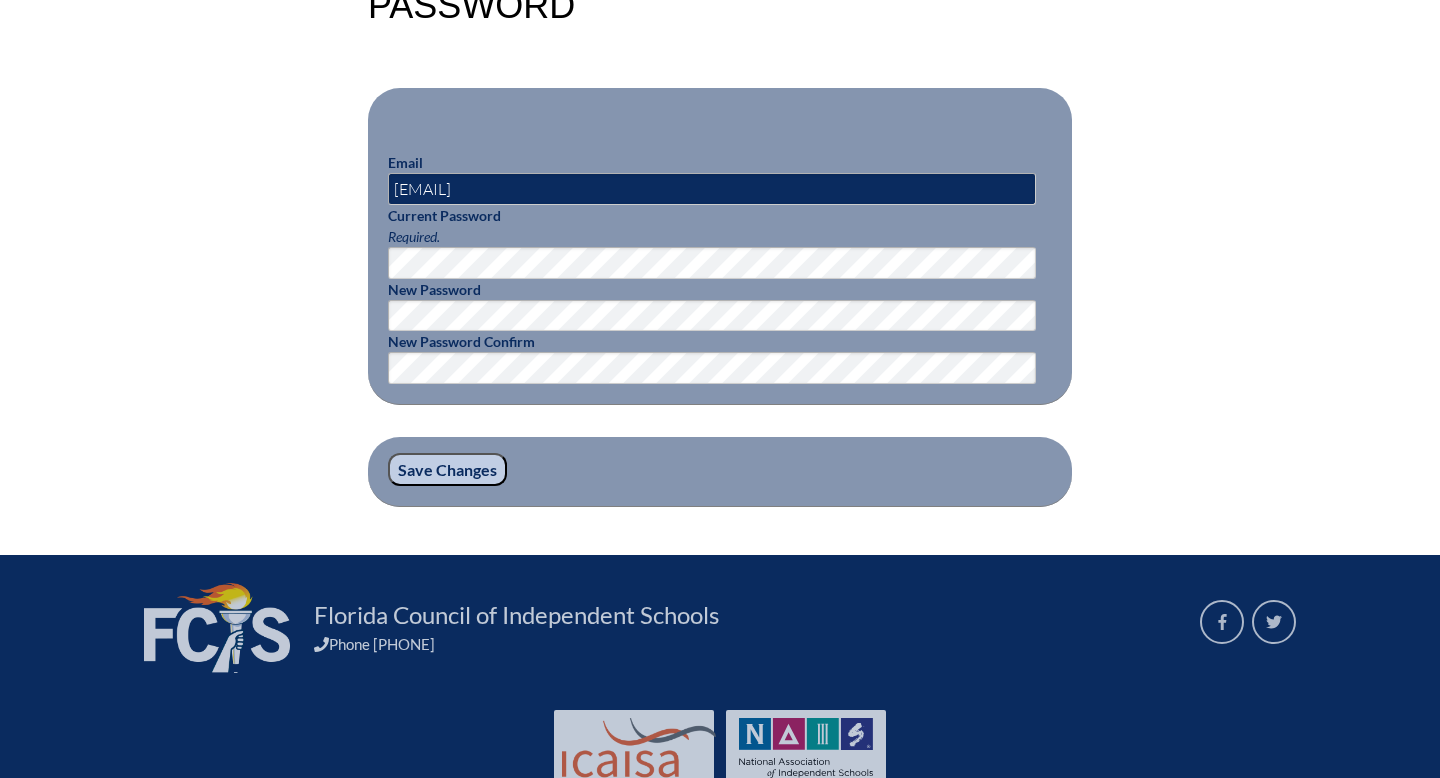 click on "Save Changes" at bounding box center [447, 470] 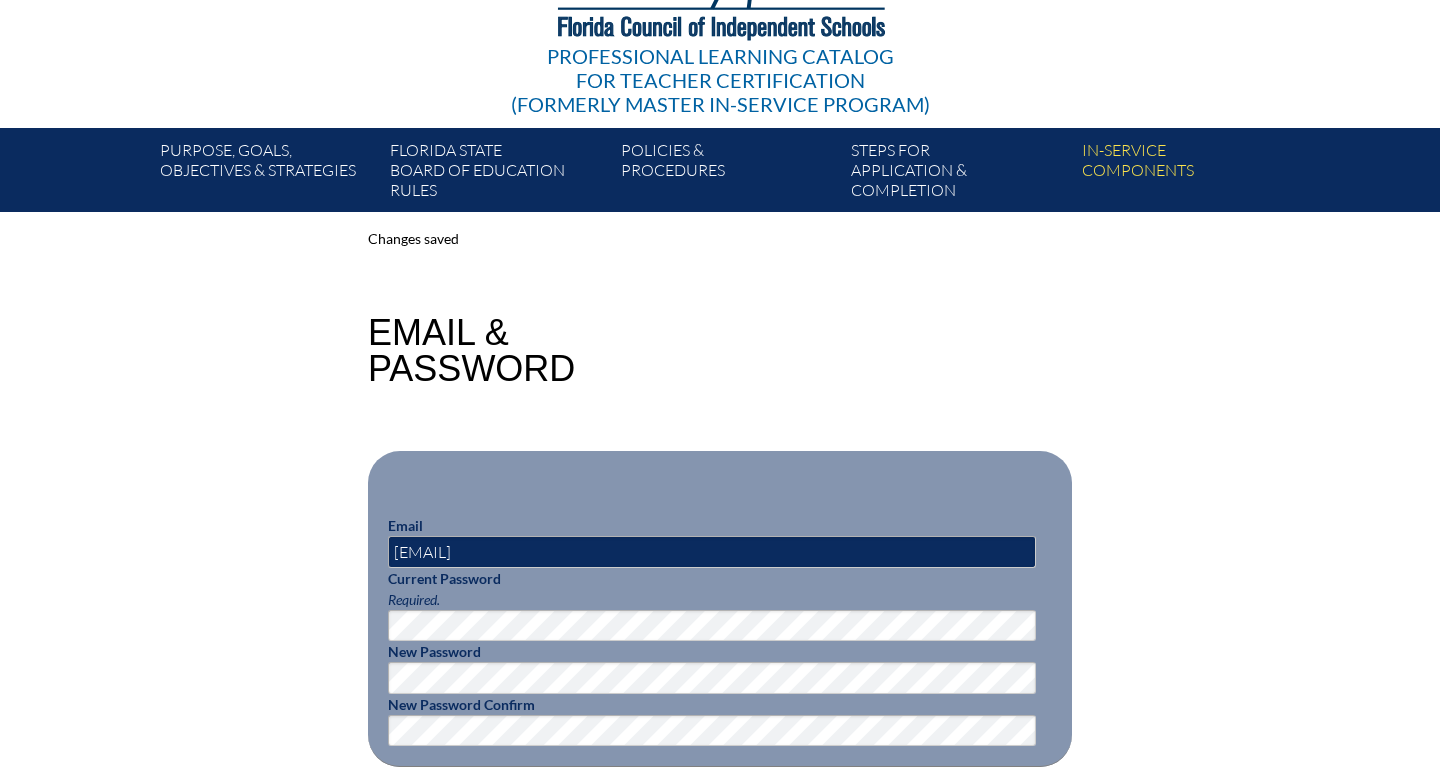scroll, scrollTop: 0, scrollLeft: 0, axis: both 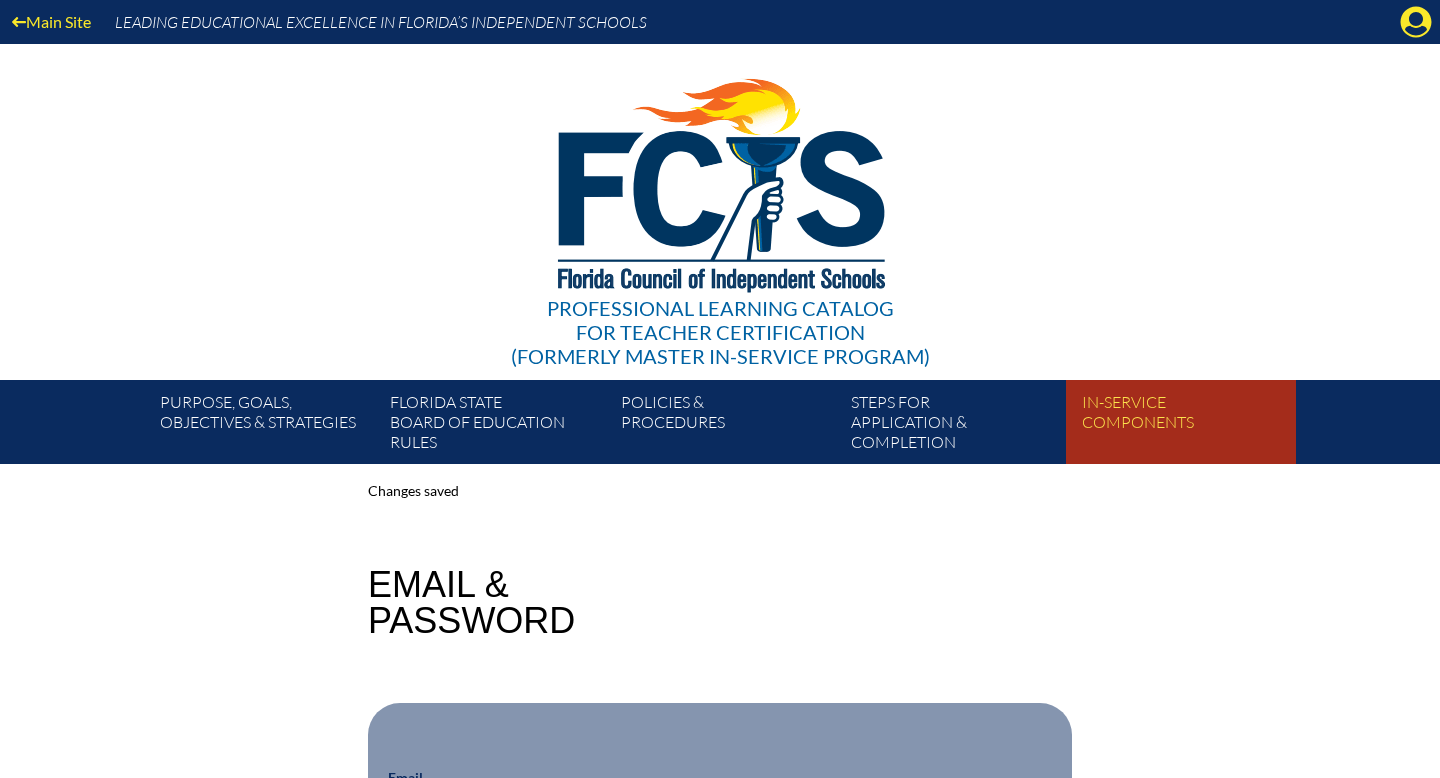 click on "In-service components" at bounding box center [1189, 426] 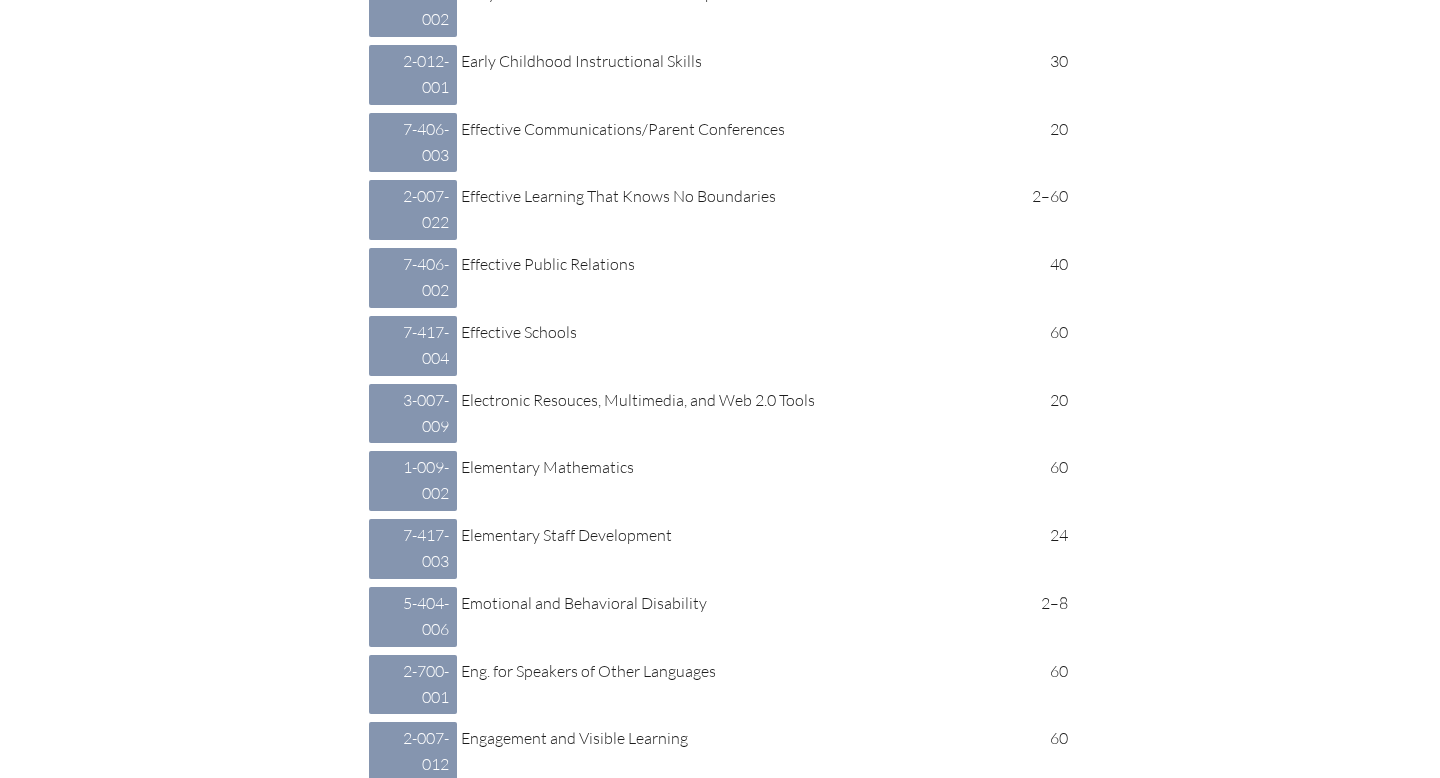 scroll, scrollTop: 4114, scrollLeft: 0, axis: vertical 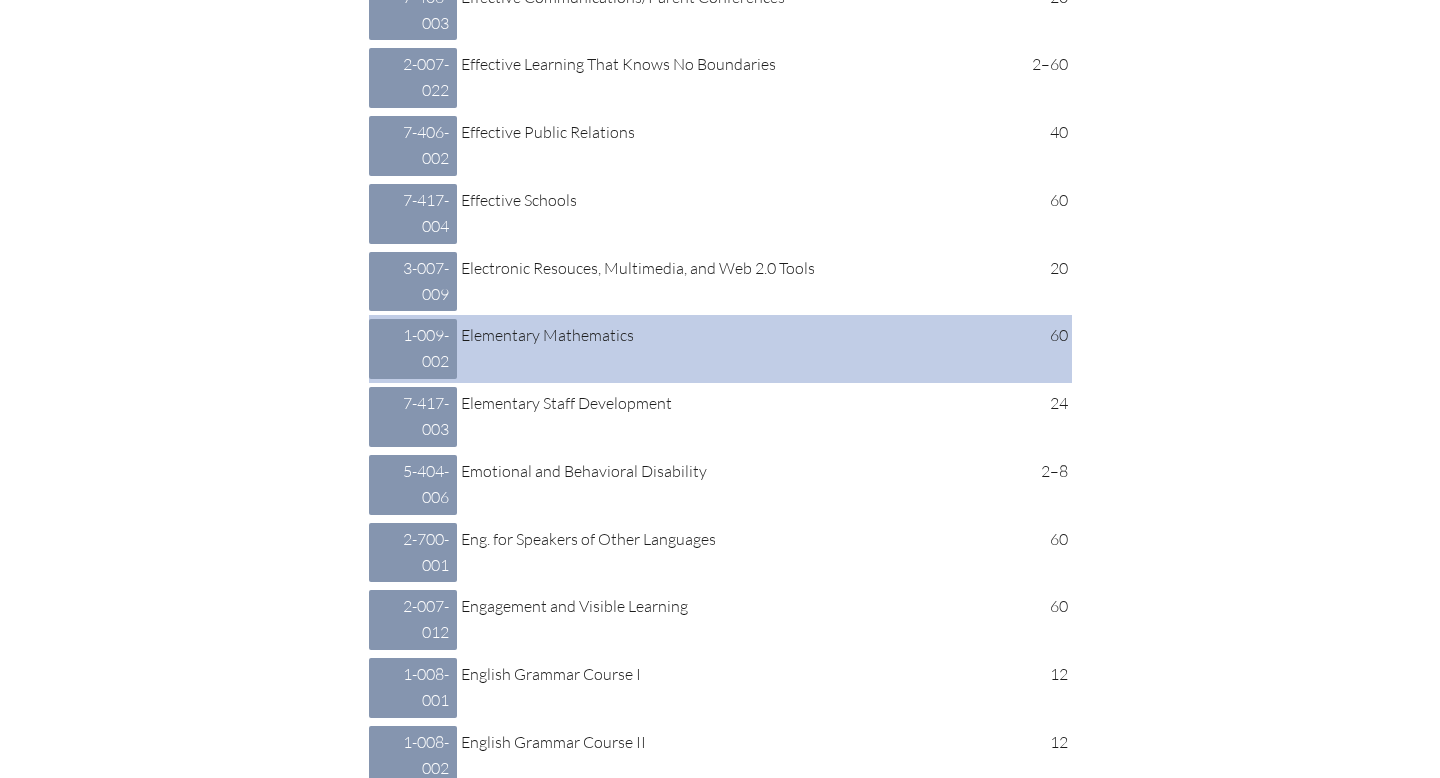 click on "Elementary Mathematics" at bounding box center (735, 336) 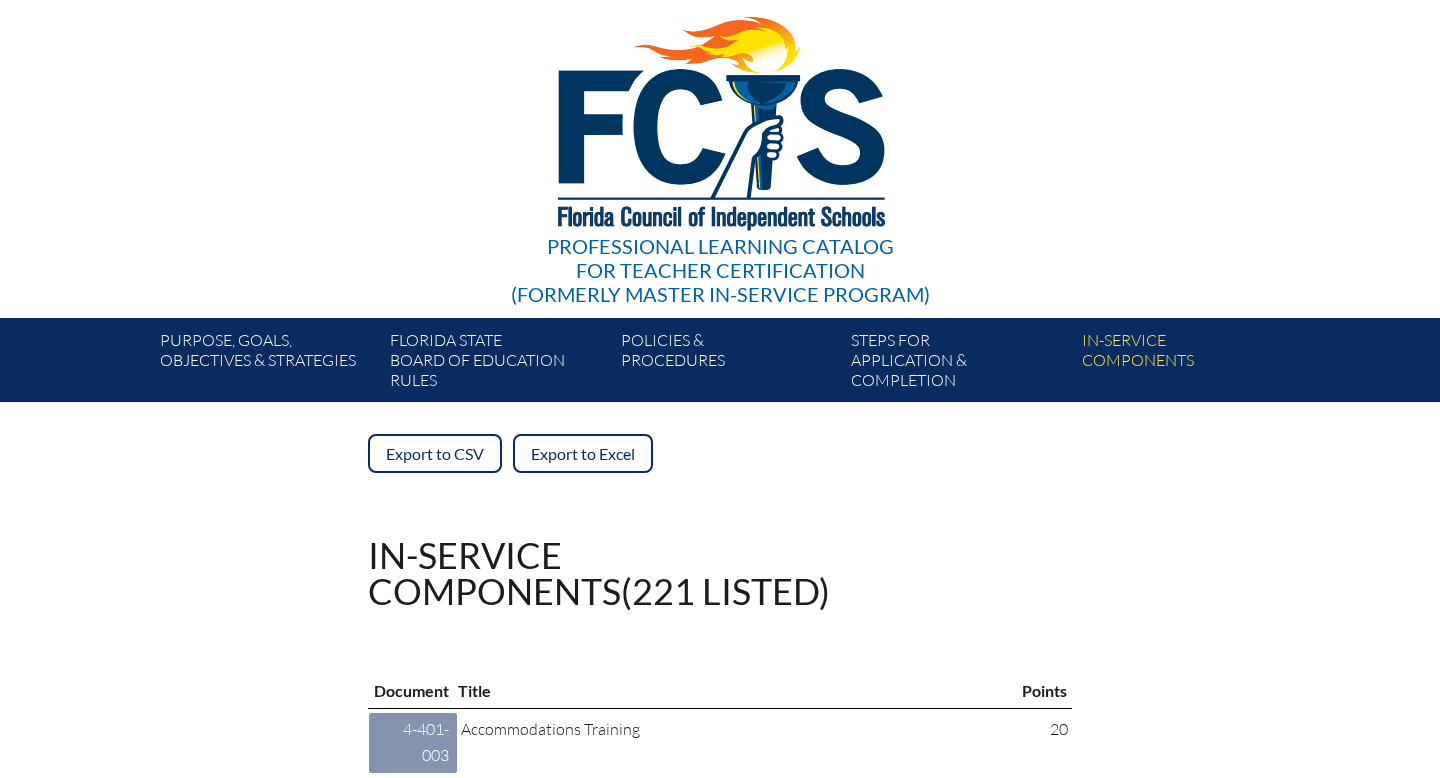 scroll, scrollTop: 0, scrollLeft: 0, axis: both 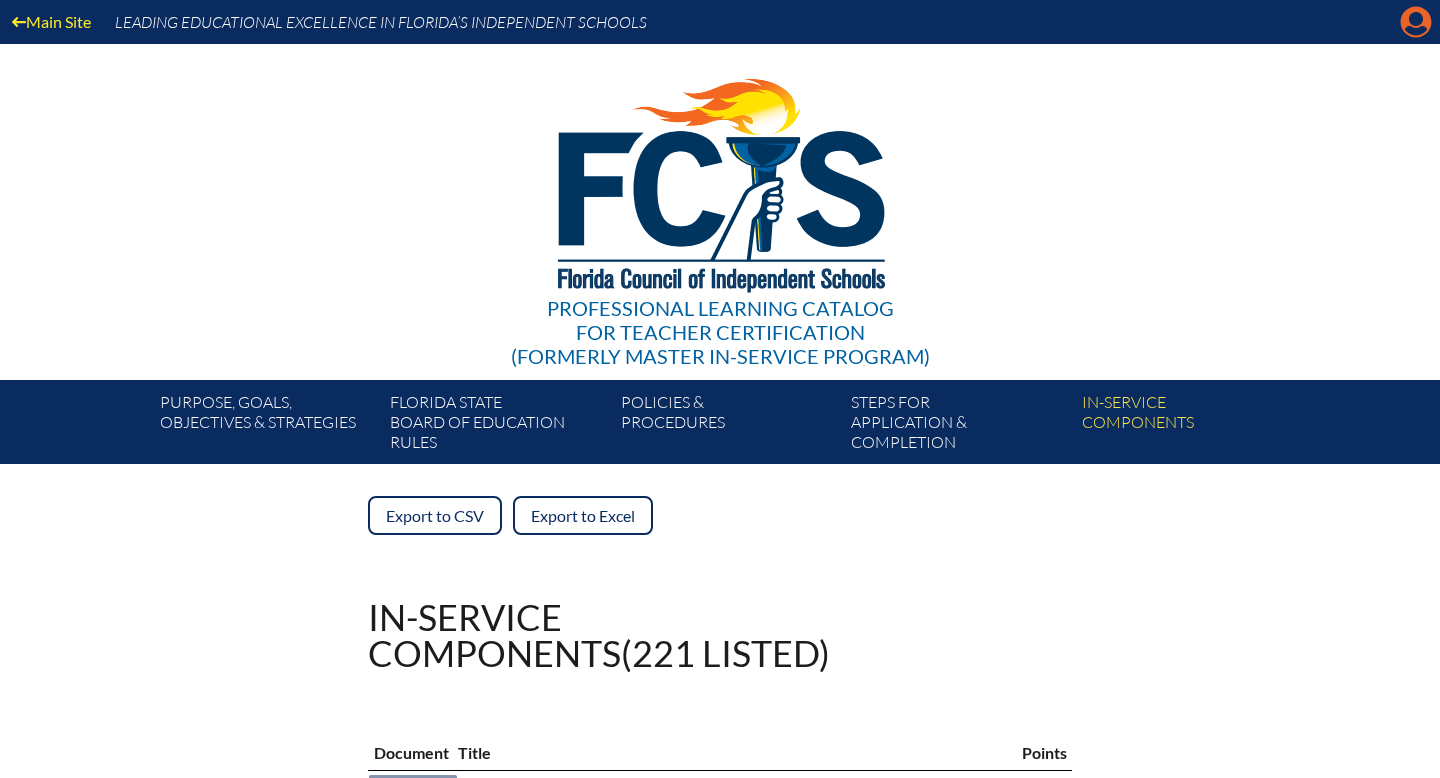 click on "Manage account" 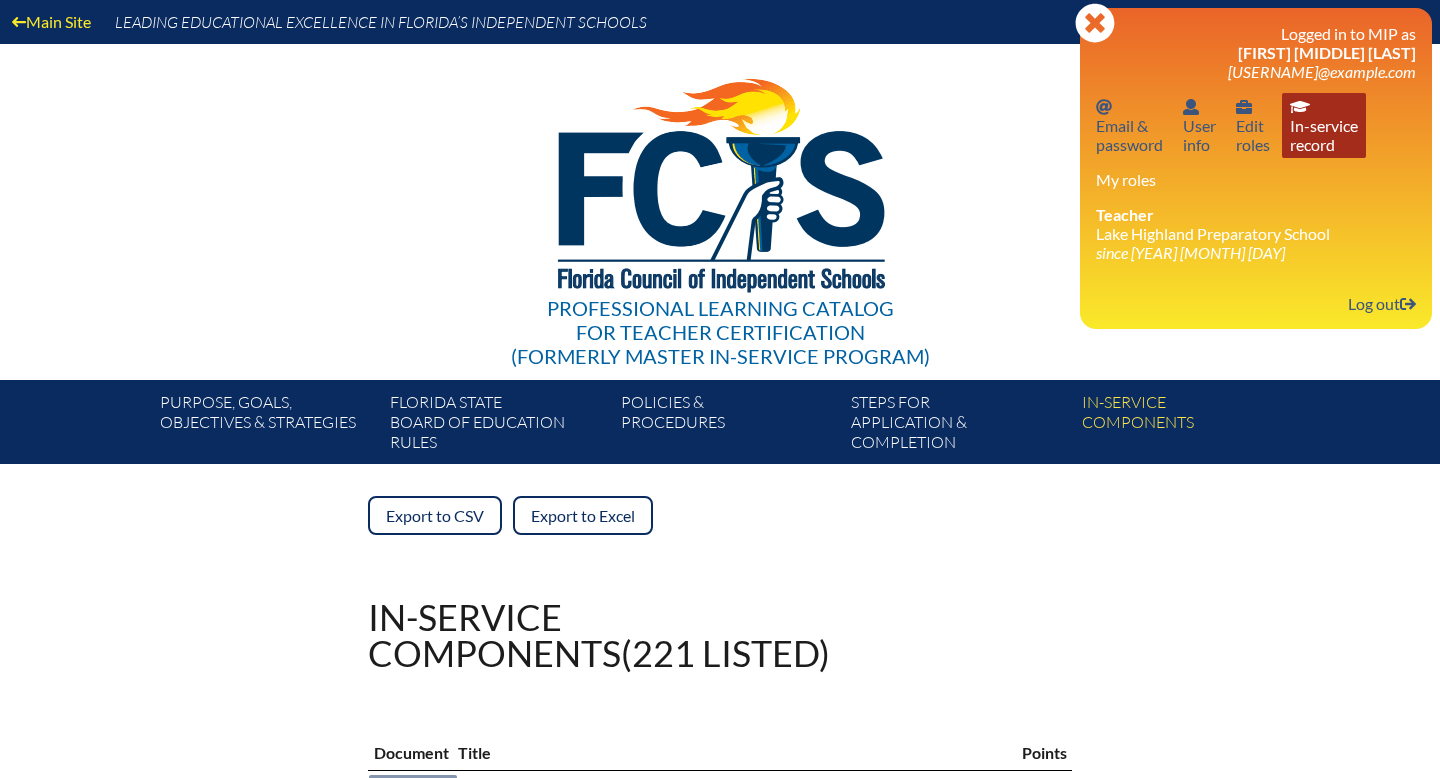 click on "In-service record
In-service record" at bounding box center [1324, 125] 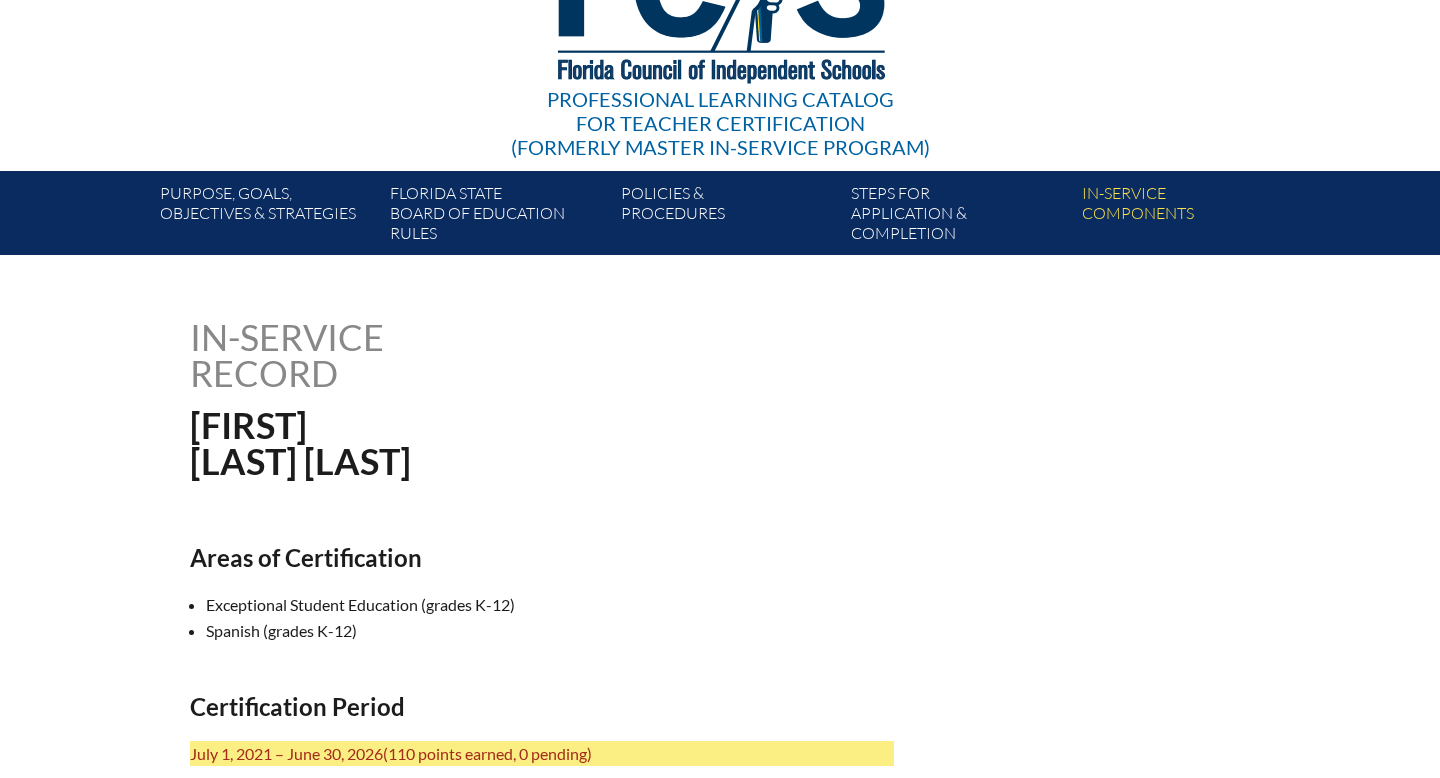 scroll, scrollTop: 0, scrollLeft: 0, axis: both 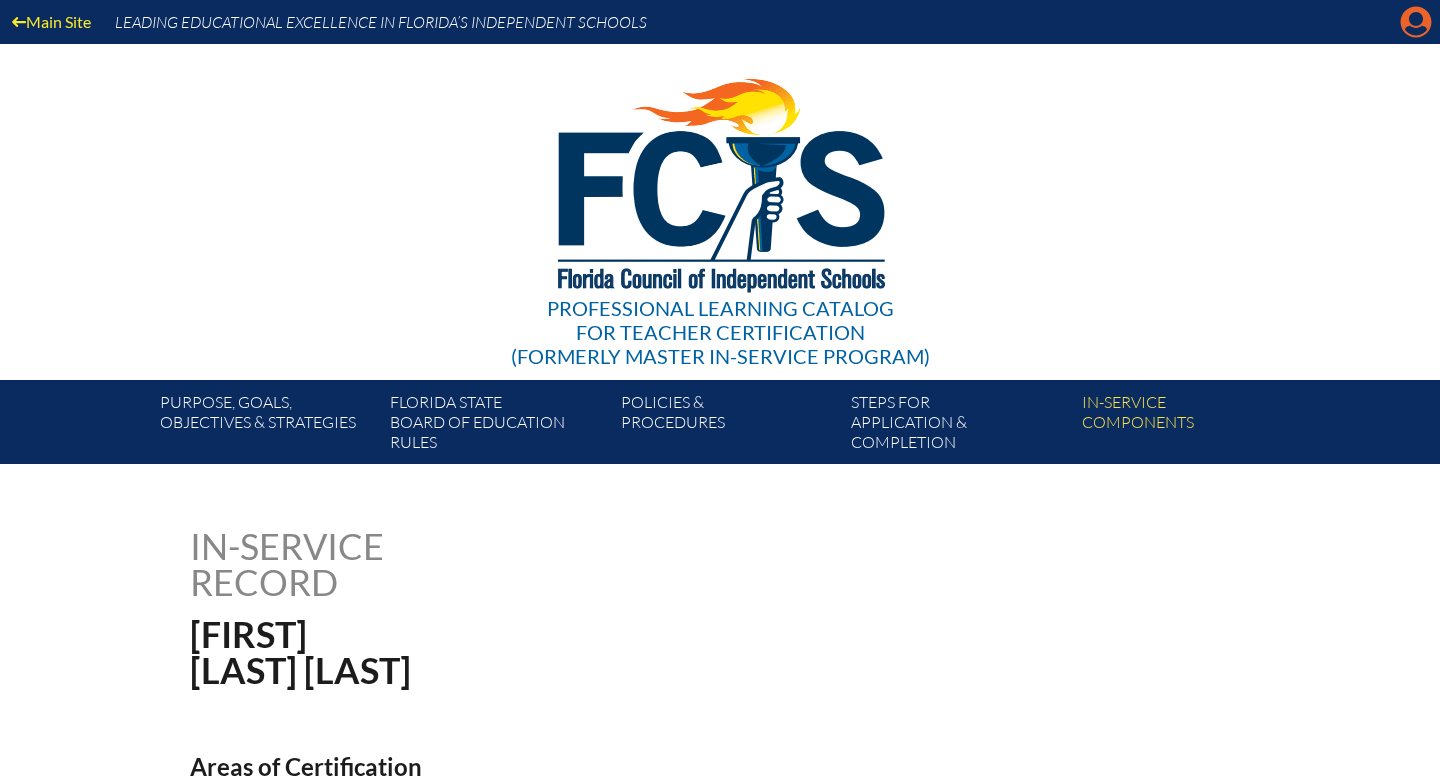 click on "Manage account" 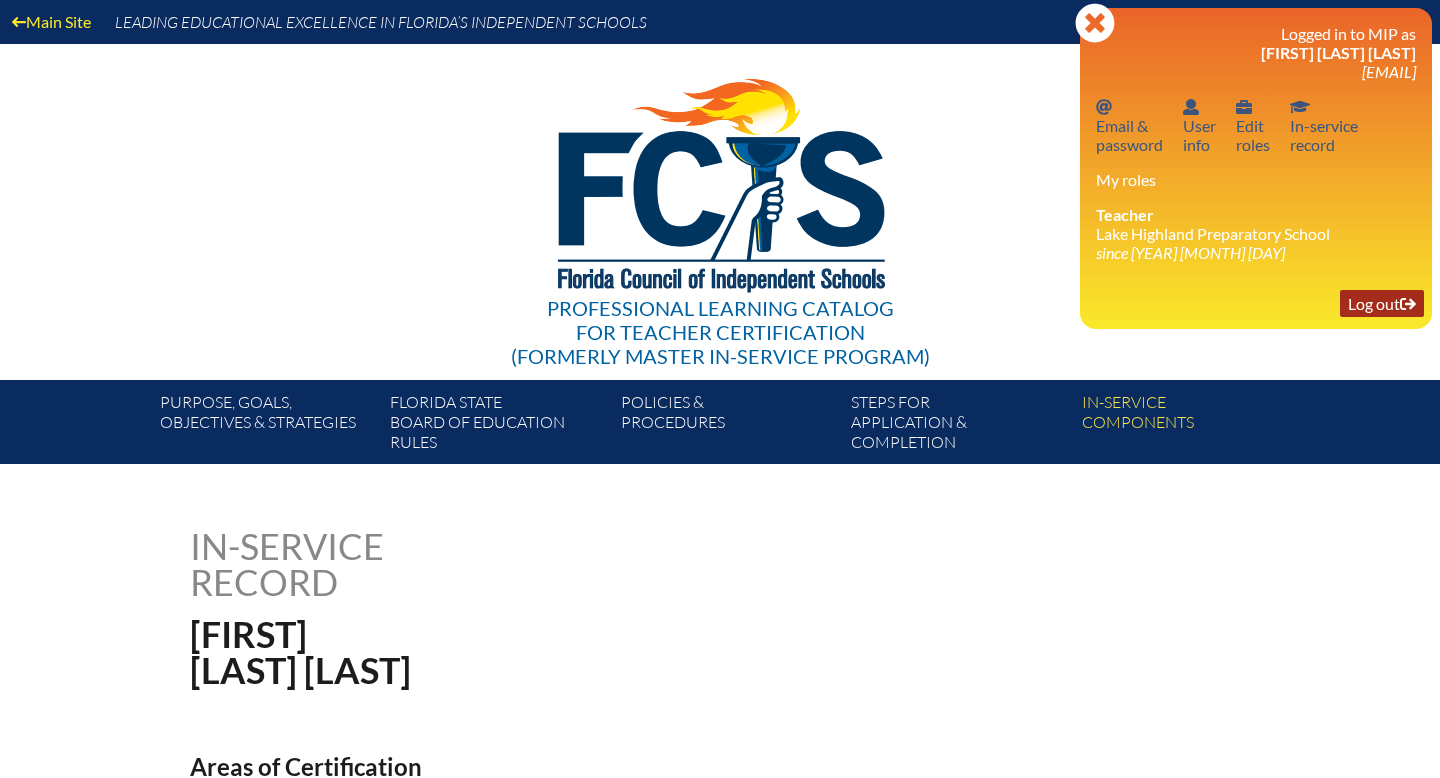 click on "Log out
Log out" at bounding box center (1382, 303) 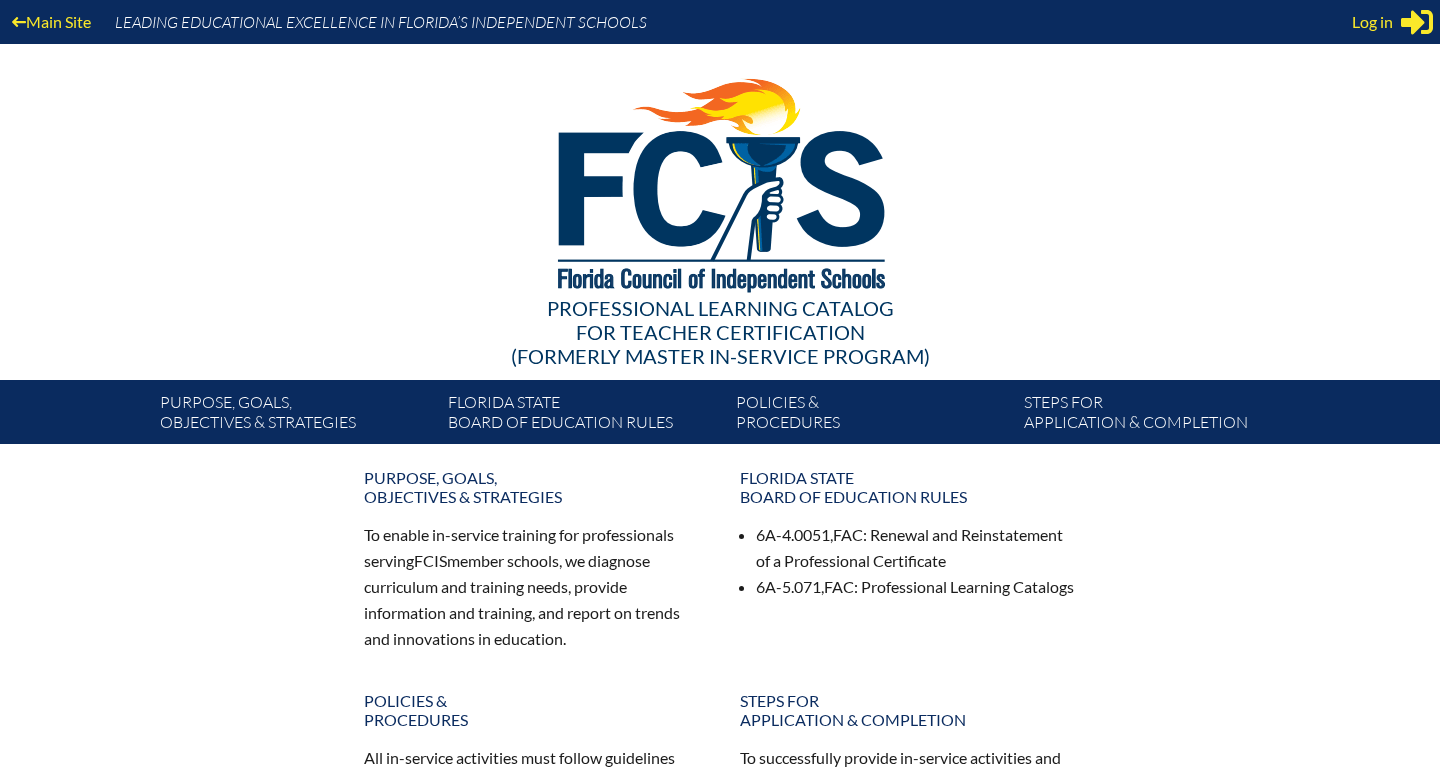 scroll, scrollTop: 0, scrollLeft: 0, axis: both 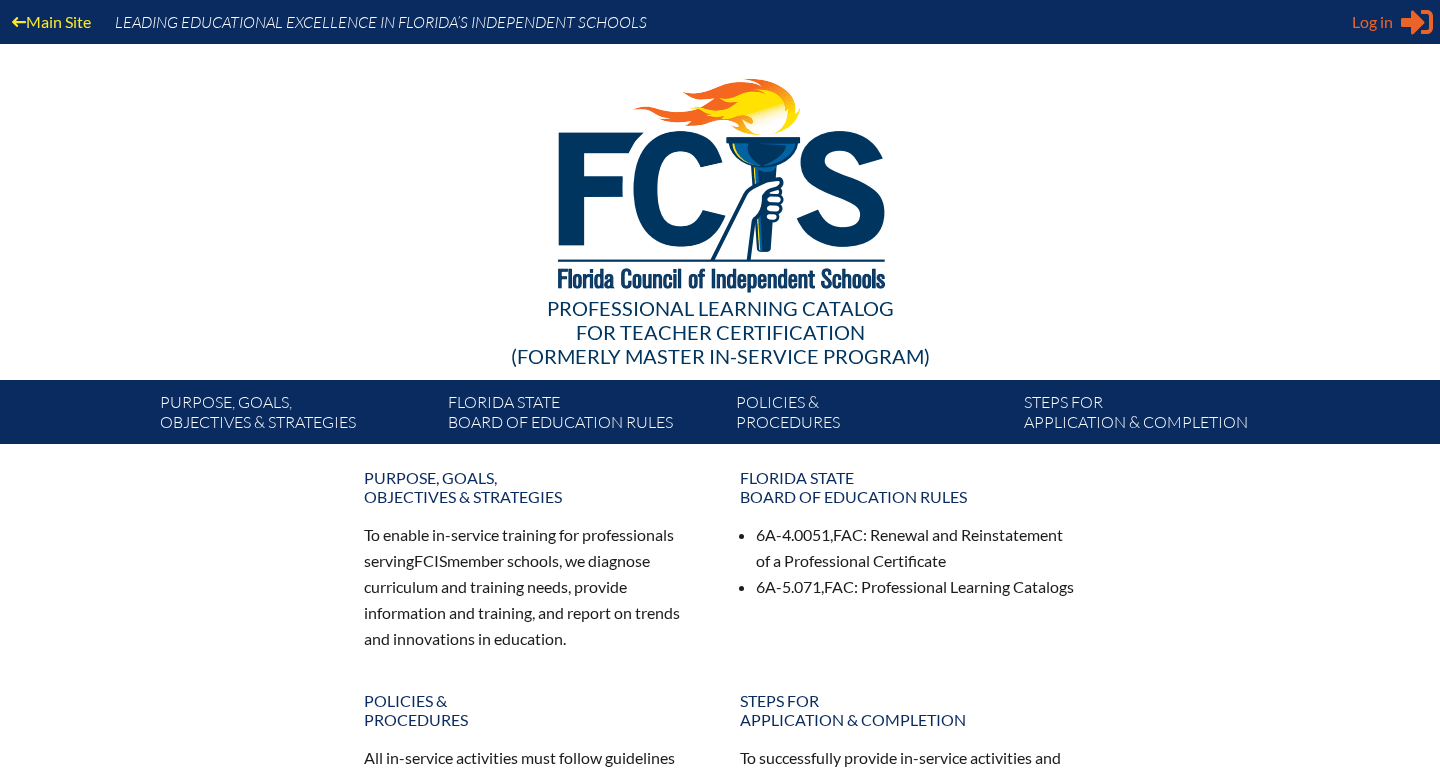 click on "Log in" at bounding box center [1372, 22] 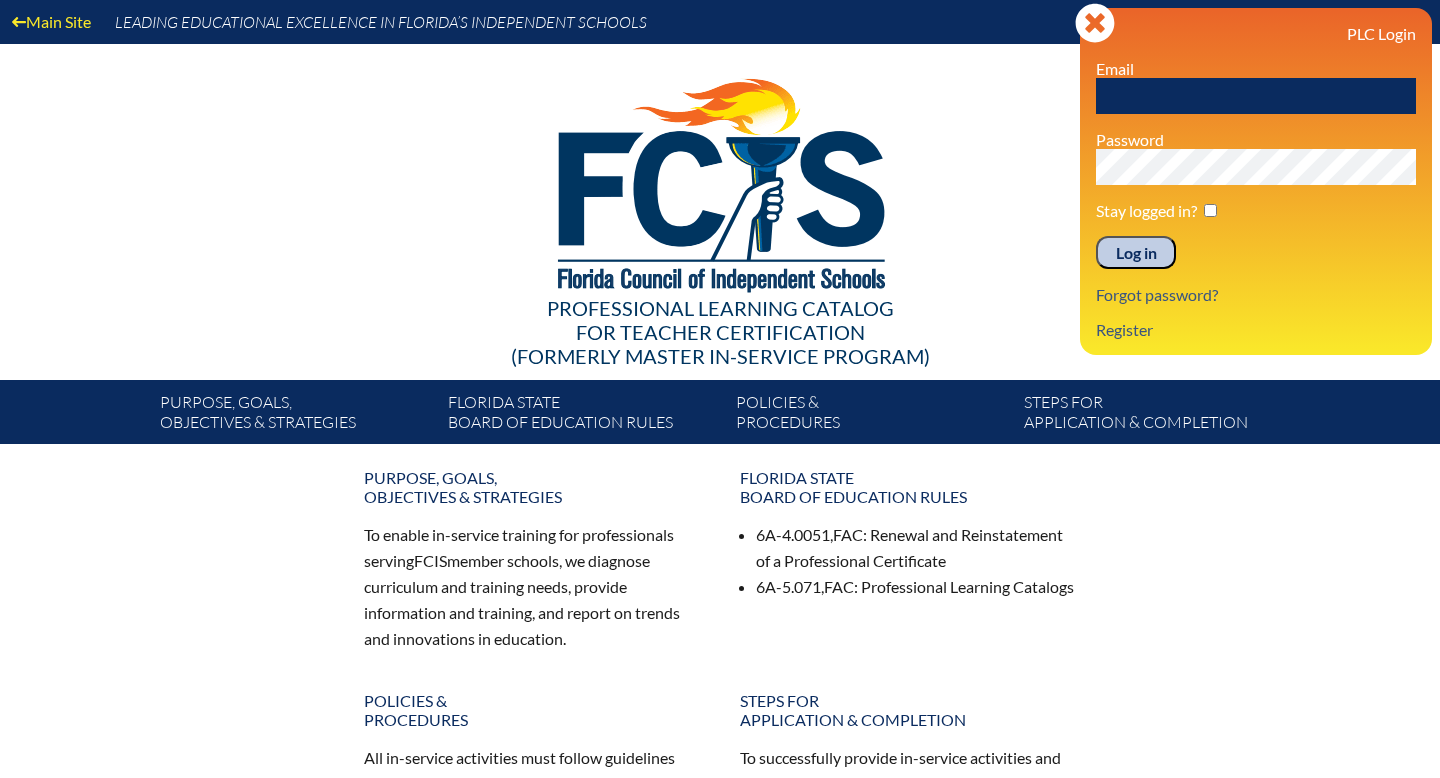click at bounding box center (1256, 96) 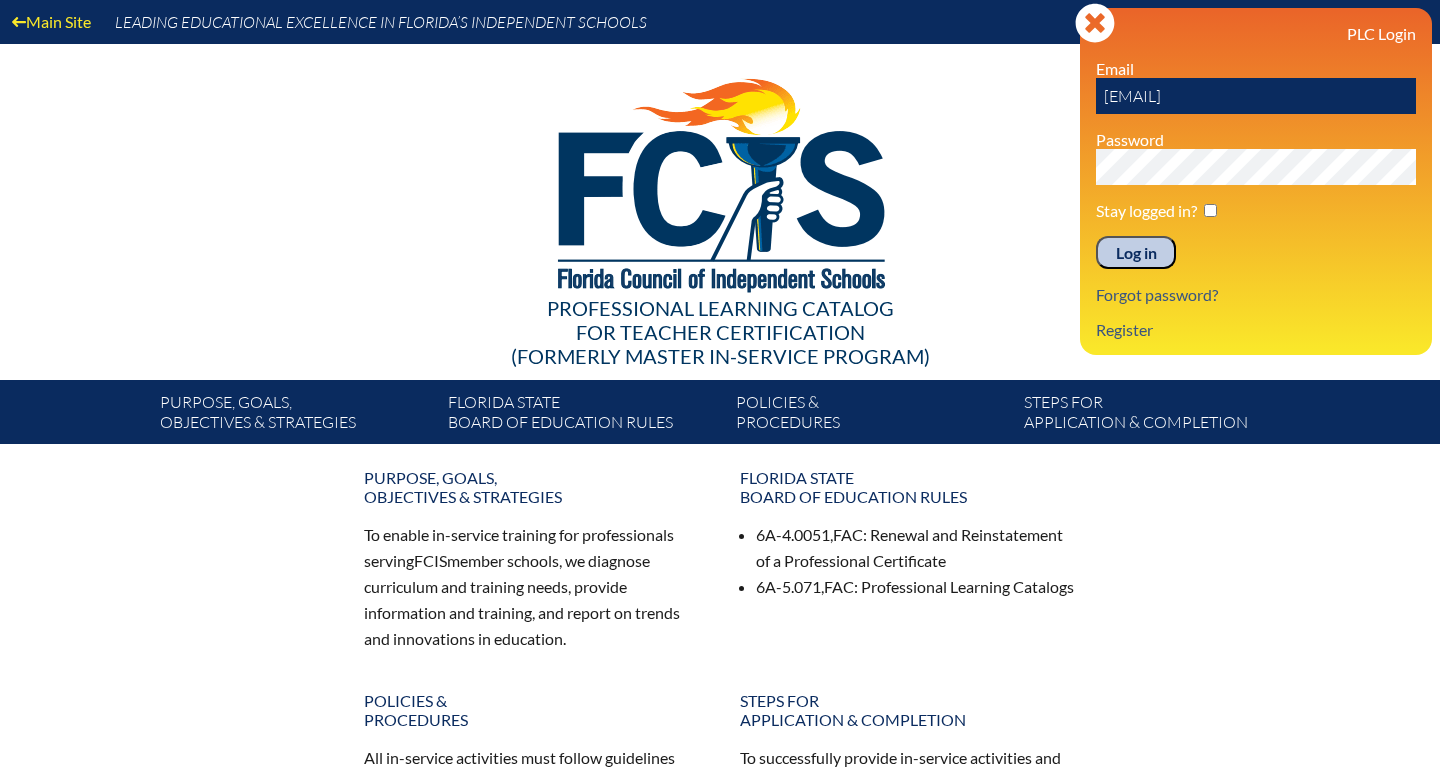 type on "[EMAIL]" 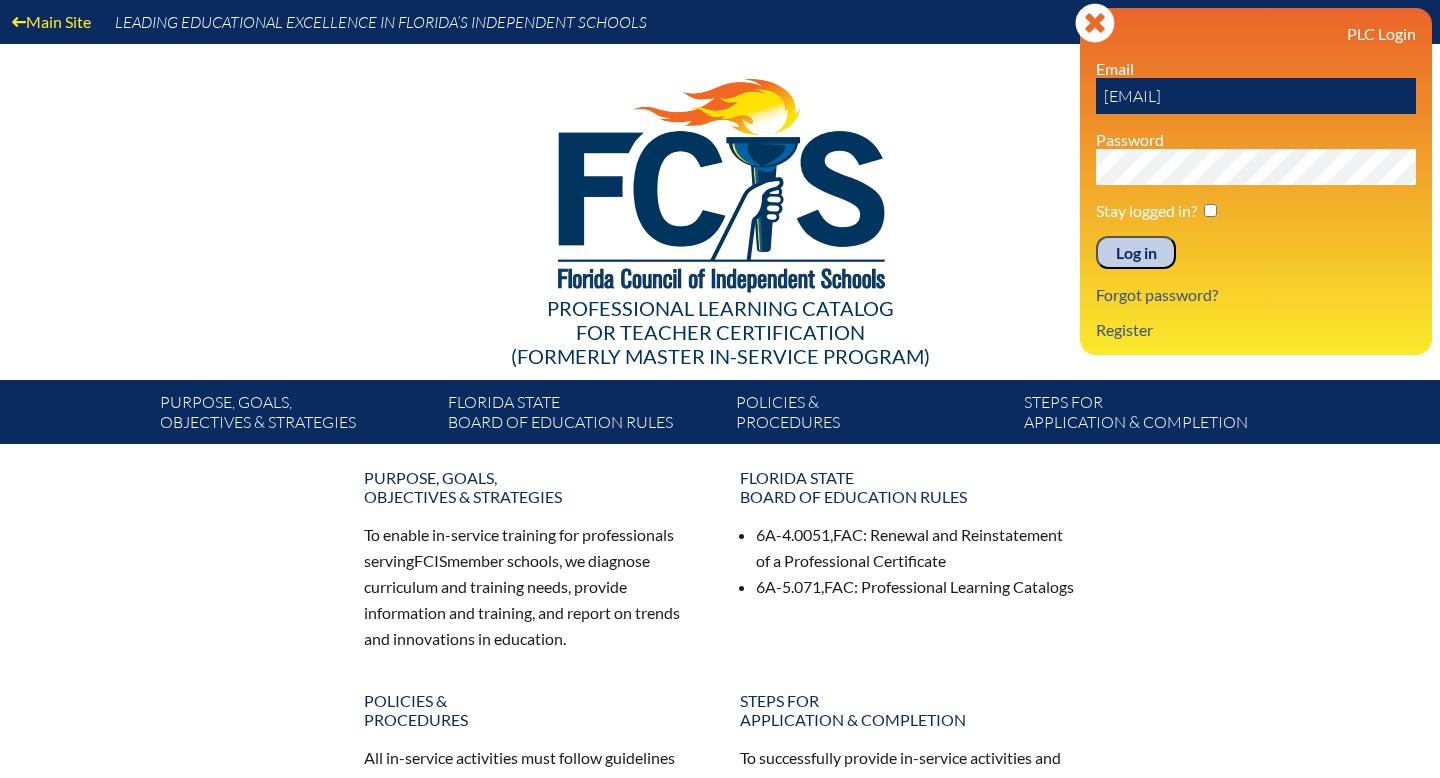 click on "Log in" at bounding box center (1136, 253) 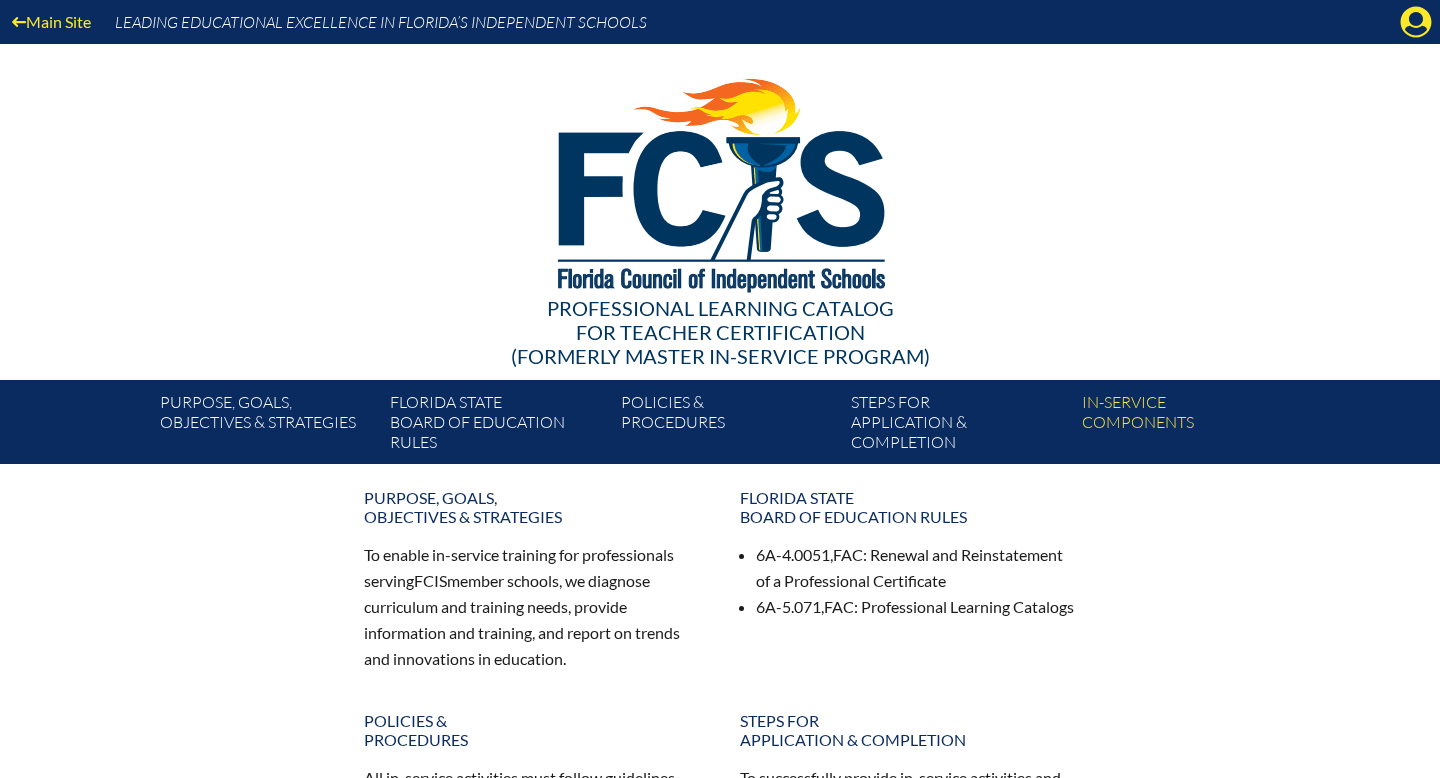 scroll, scrollTop: 0, scrollLeft: 0, axis: both 